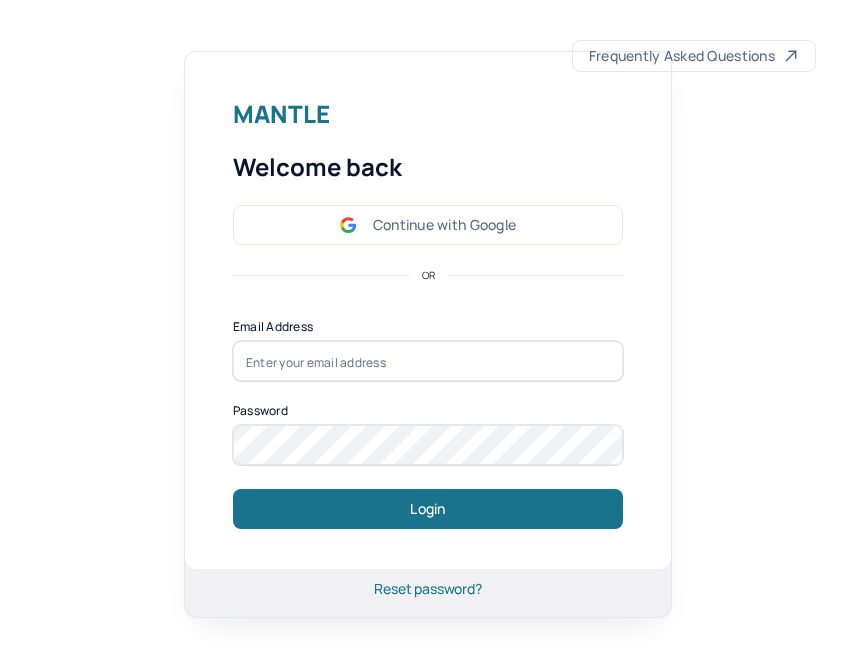 scroll, scrollTop: 0, scrollLeft: 0, axis: both 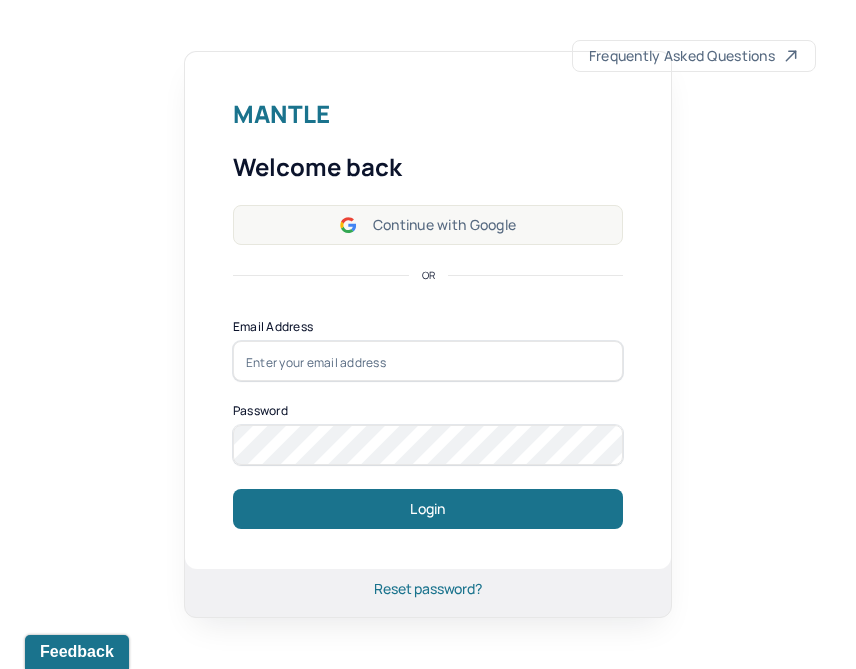 type on "[PERSON_NAME][EMAIL_ADDRESS][DOMAIN_NAME]" 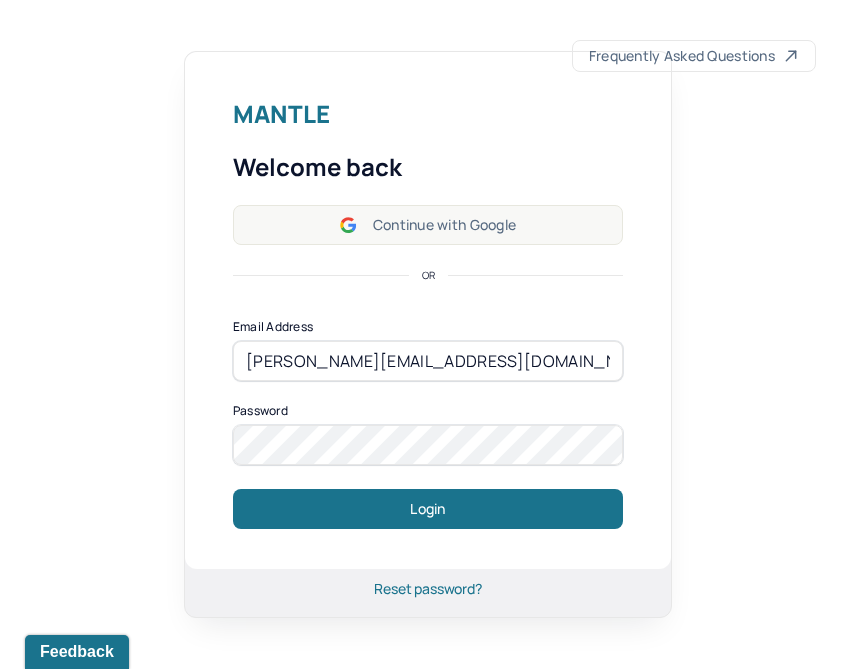 click on "Continue with Google" at bounding box center [428, 225] 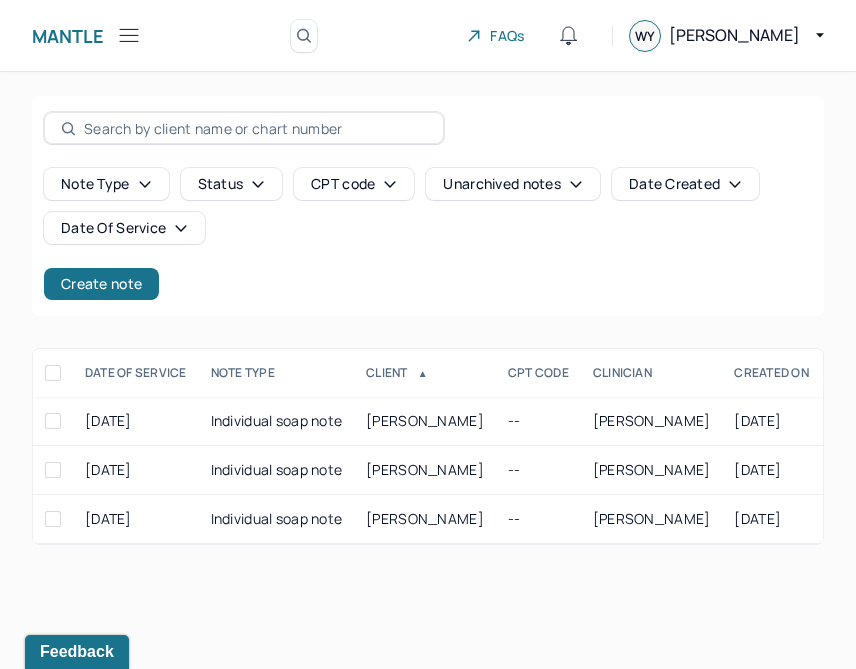 click 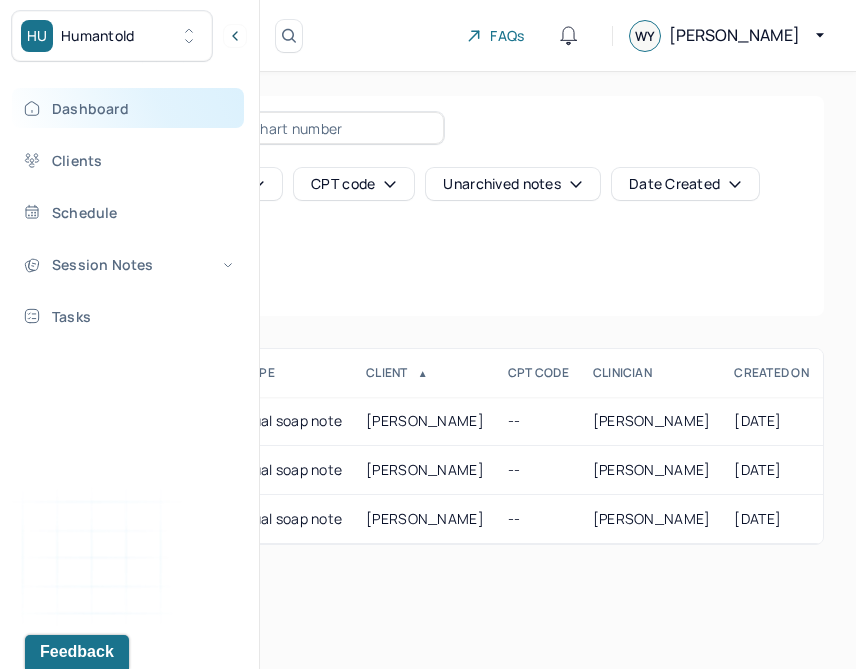 click on "Dashboard" at bounding box center (128, 108) 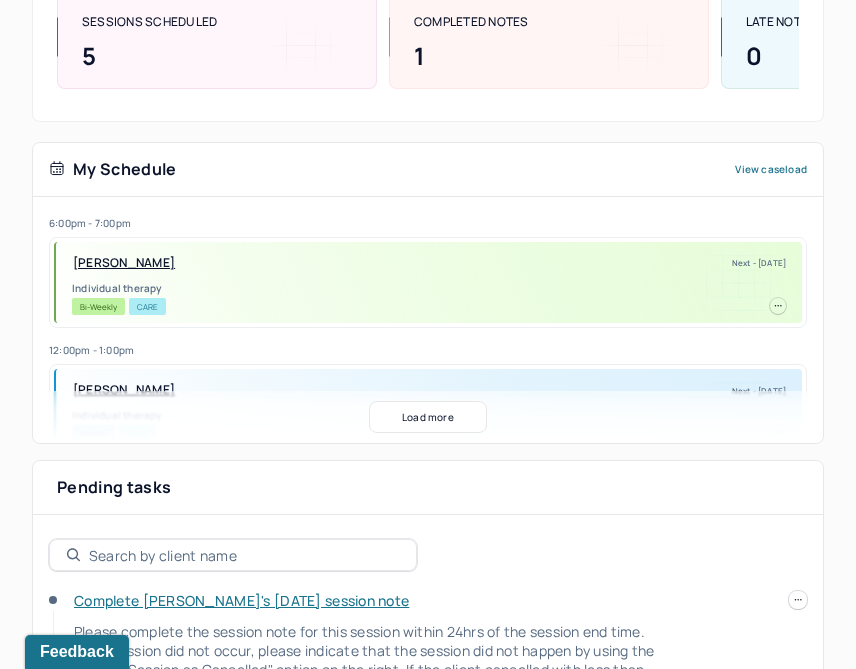 scroll, scrollTop: 420, scrollLeft: 0, axis: vertical 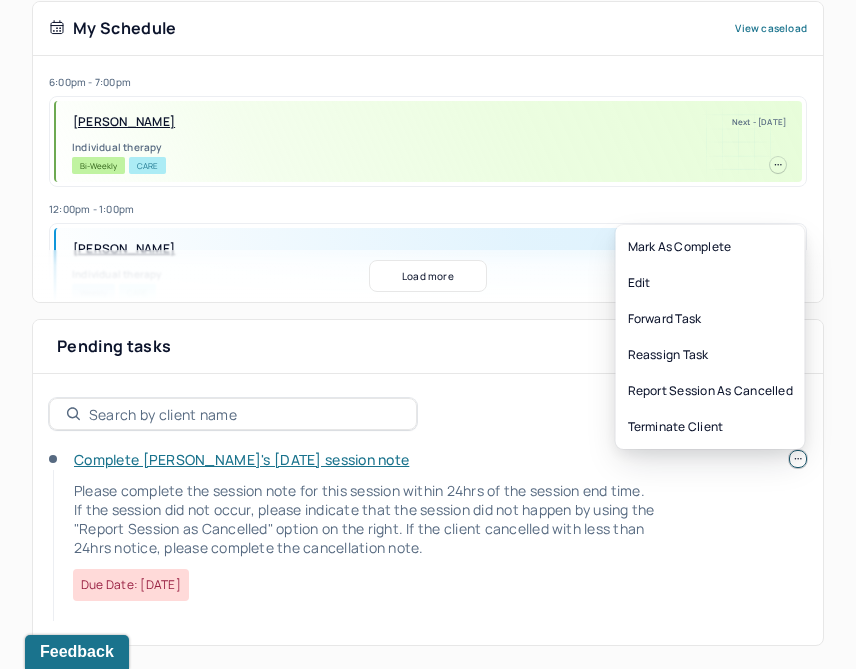 click at bounding box center (798, 459) 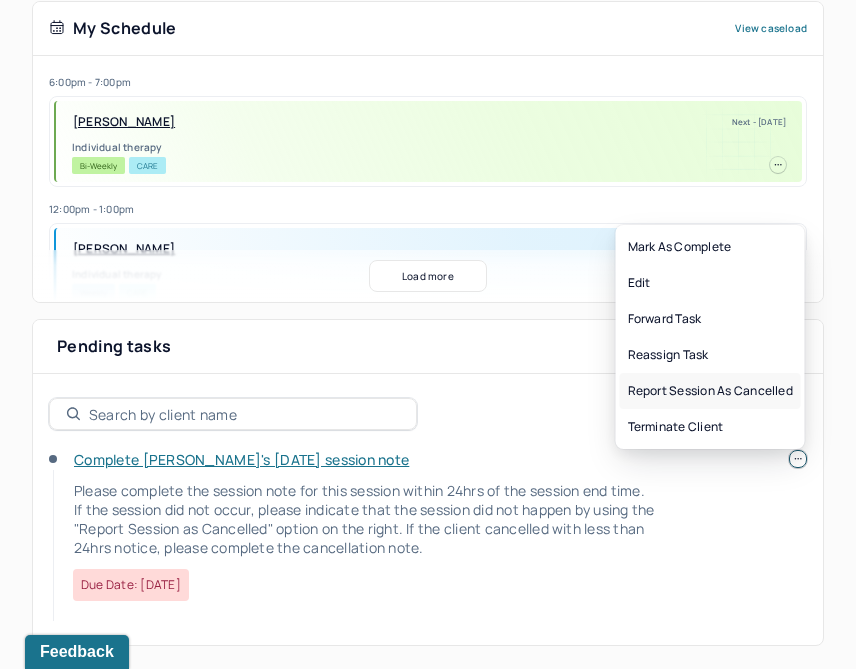 click on "Report session as cancelled" at bounding box center [710, 391] 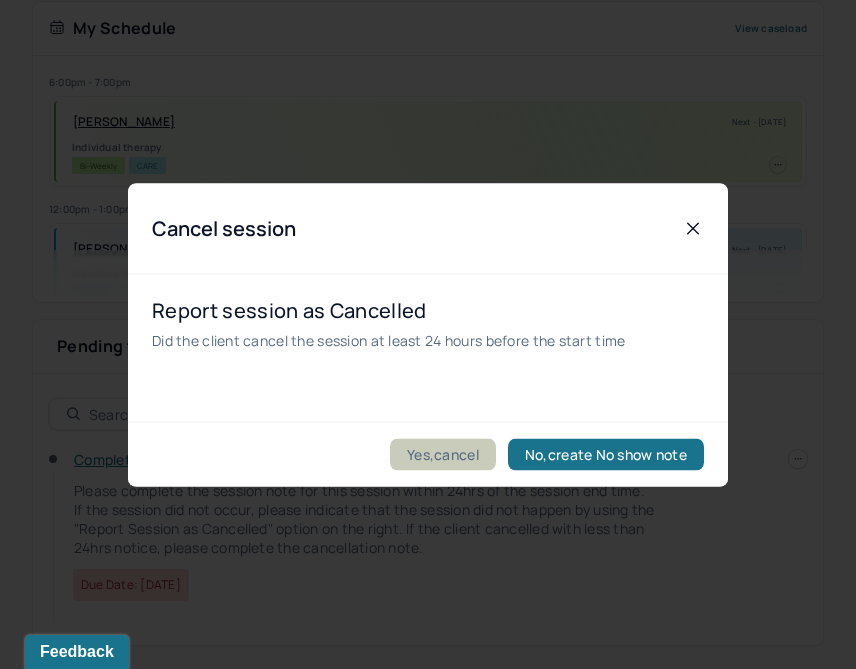 click on "Yes,cancel" at bounding box center (443, 454) 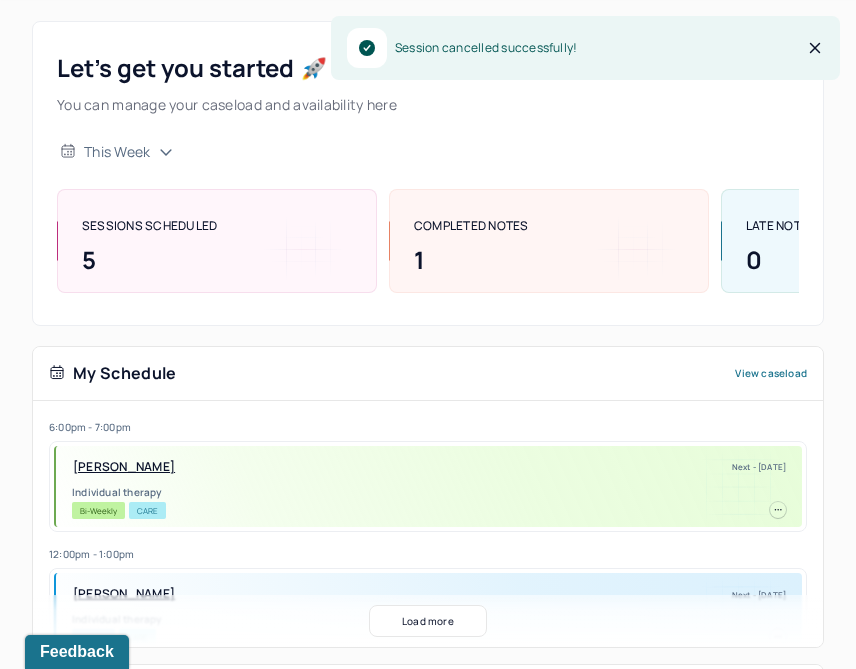 scroll, scrollTop: 0, scrollLeft: 0, axis: both 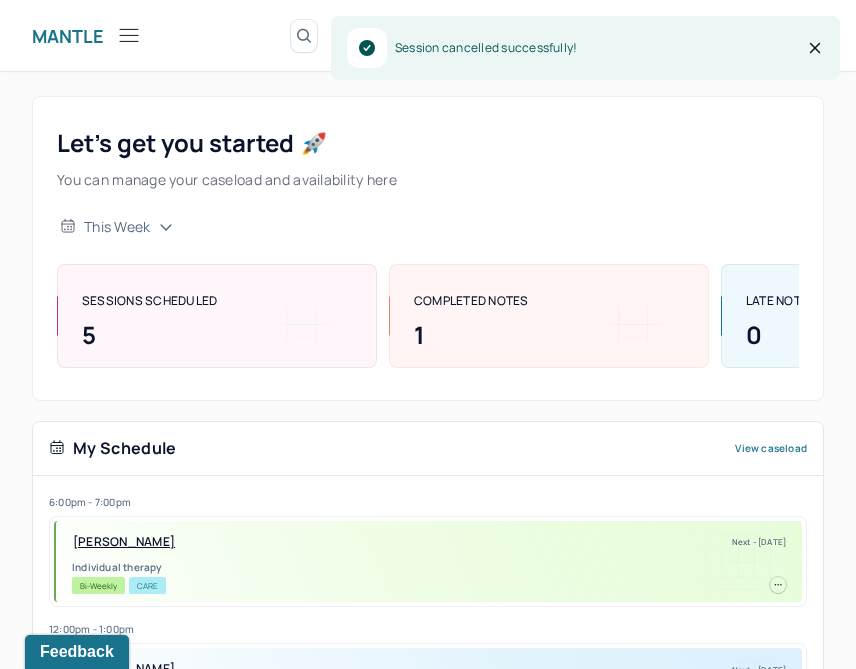 click 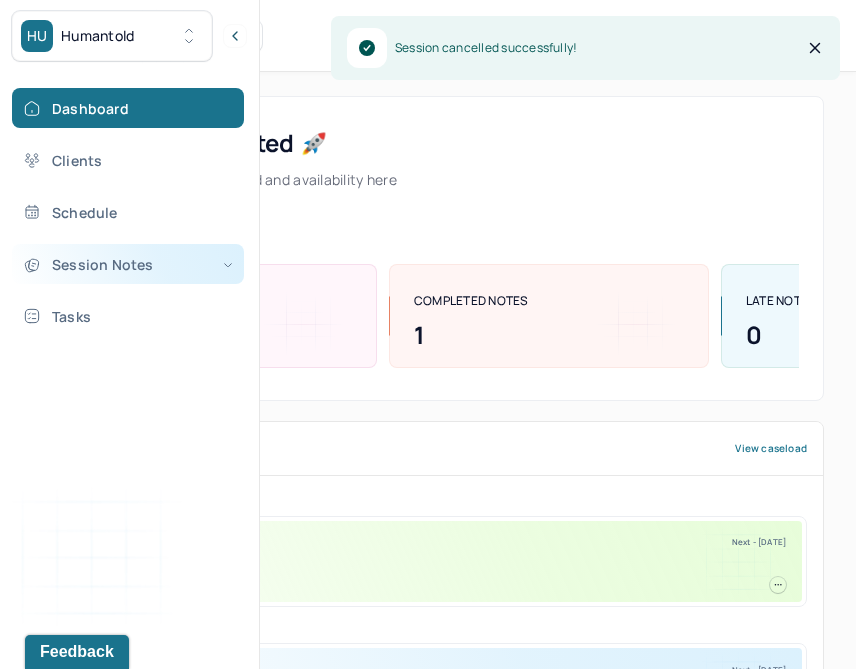 click on "Session Notes" at bounding box center (128, 264) 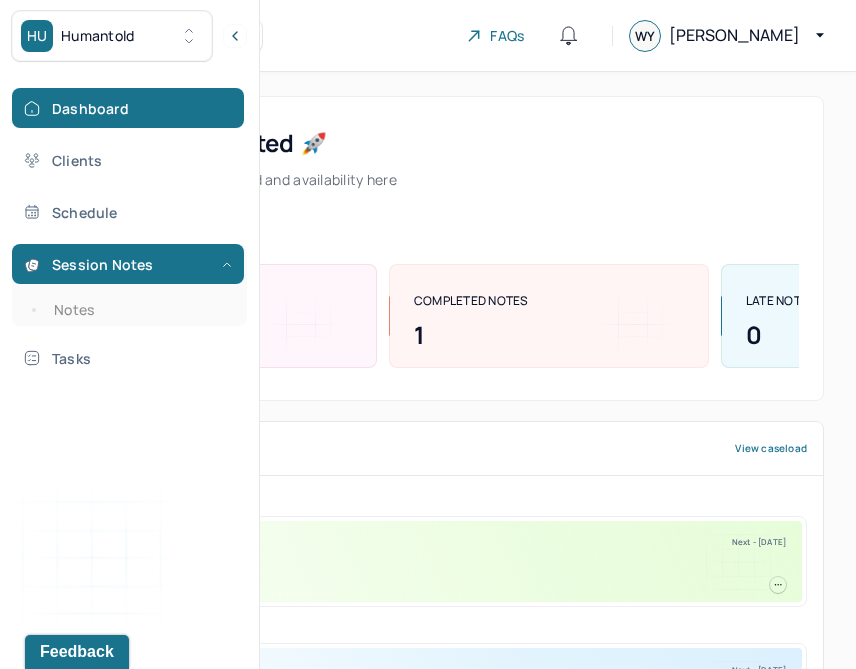 click on "Dashboard Clients Schedule Session Notes Notes Tasks" at bounding box center [129, 233] 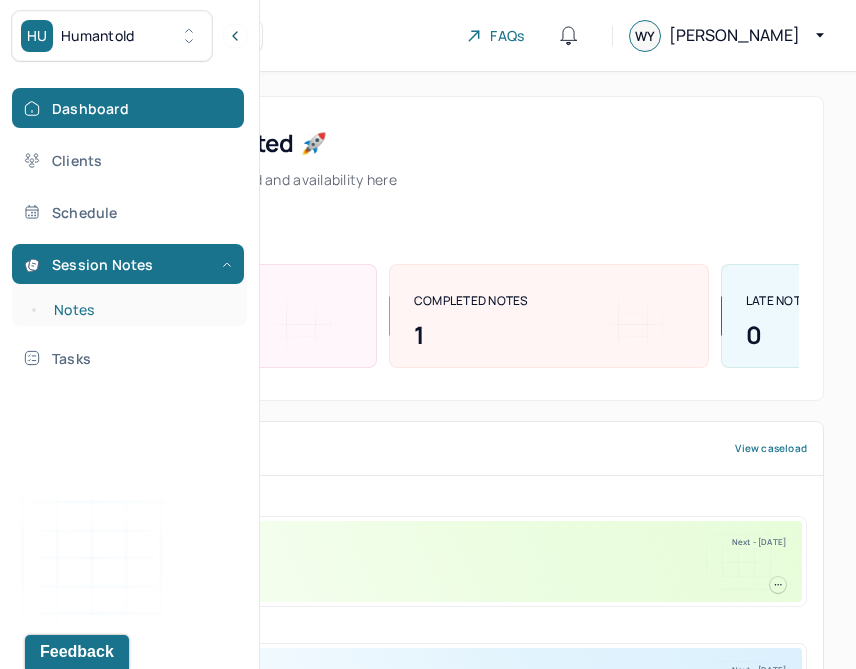 click on "Notes" at bounding box center (139, 310) 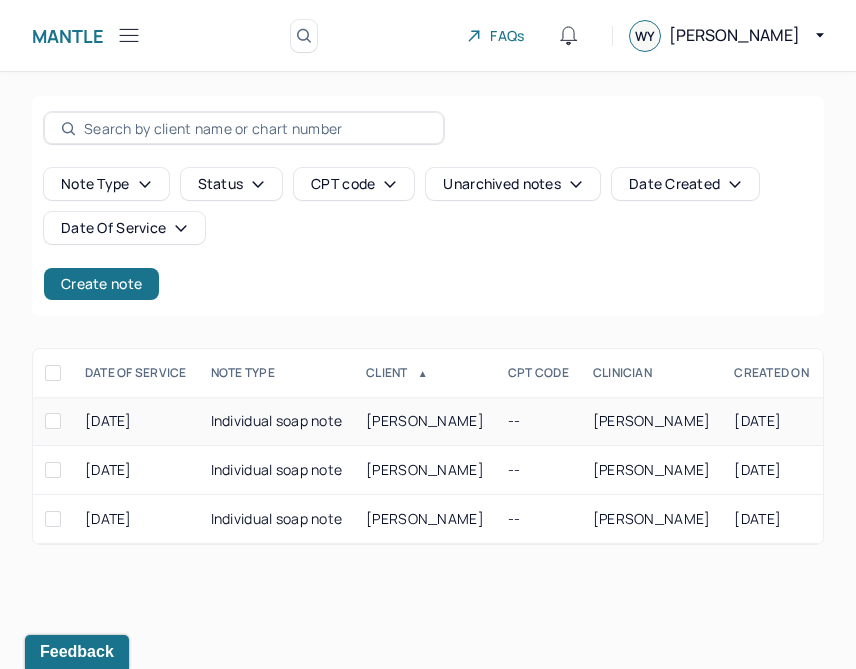 click on "[PERSON_NAME]" at bounding box center [425, 421] 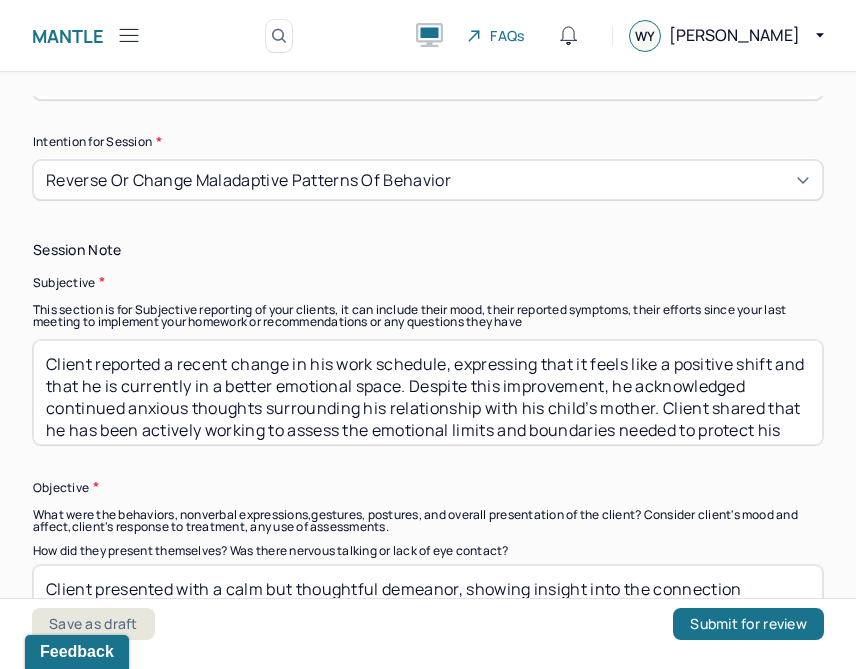 scroll, scrollTop: 1318, scrollLeft: 0, axis: vertical 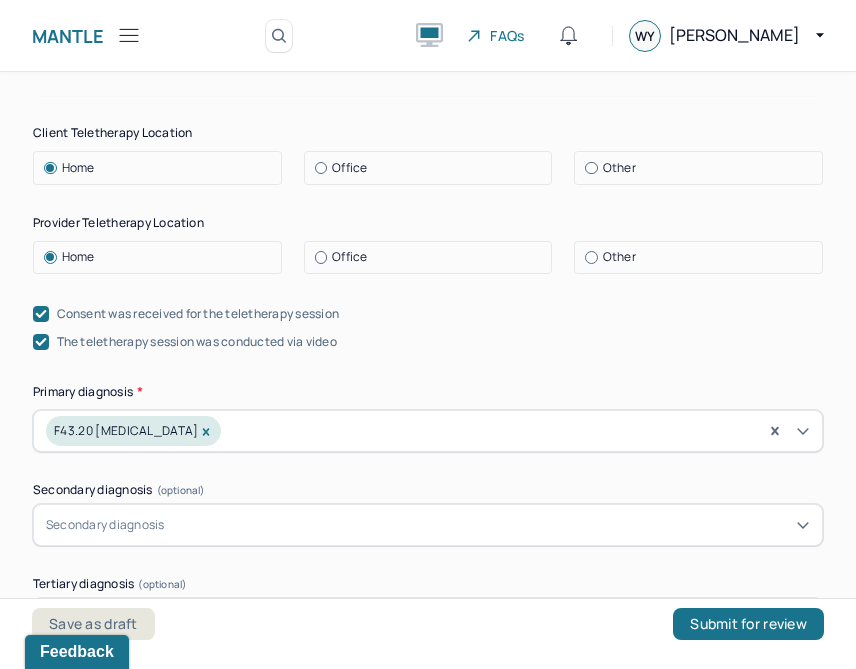 click 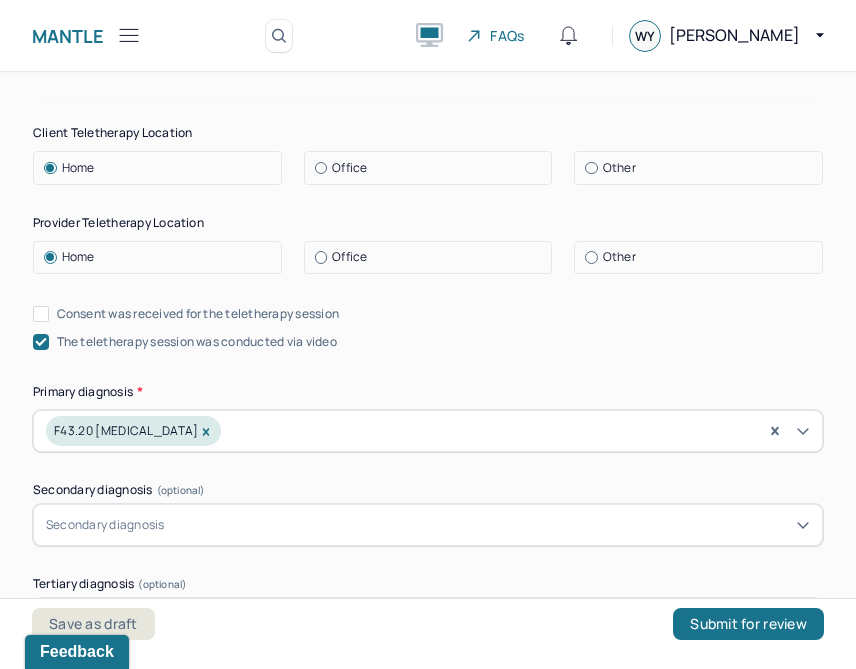 click on "Consent was received for the teletherapy session" at bounding box center [41, 314] 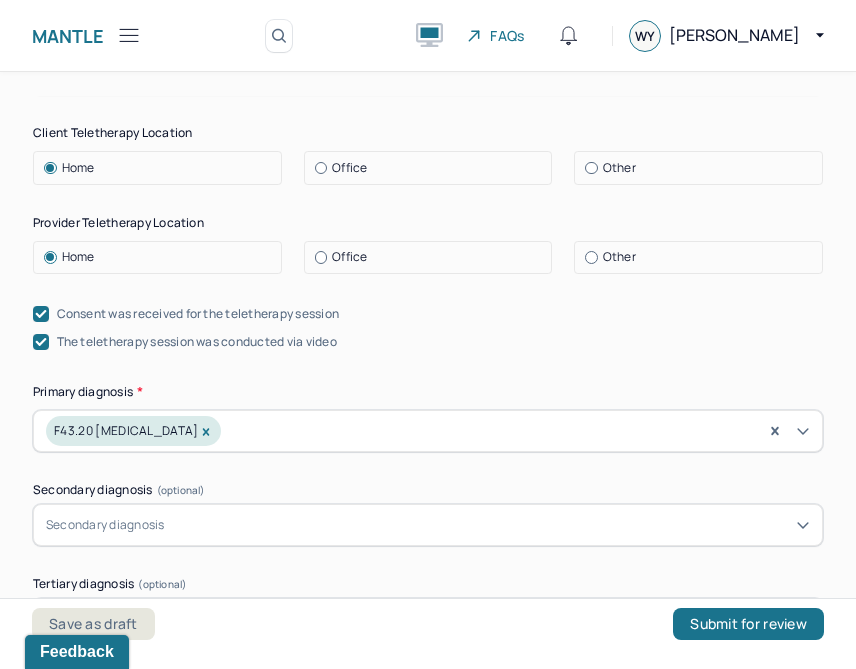 click at bounding box center (41, 342) 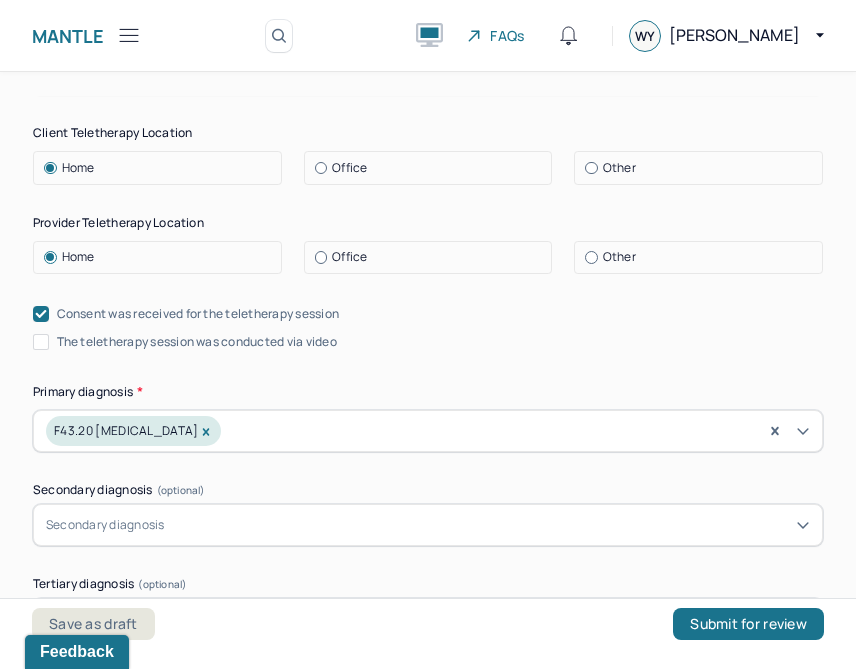 click on "The teletherapy session was conducted via video" at bounding box center [41, 342] 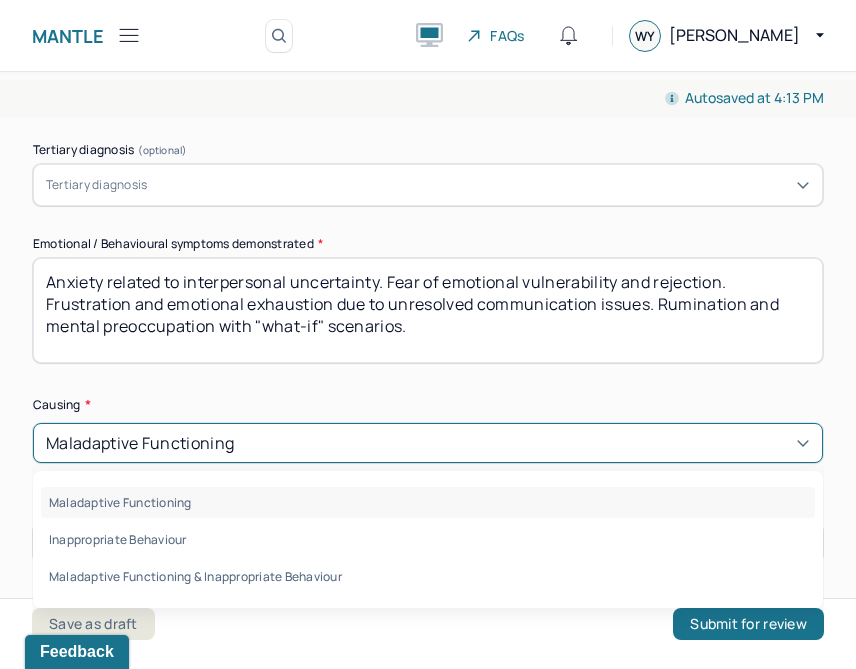 click on "Maladaptive Functioning" at bounding box center (140, 443) 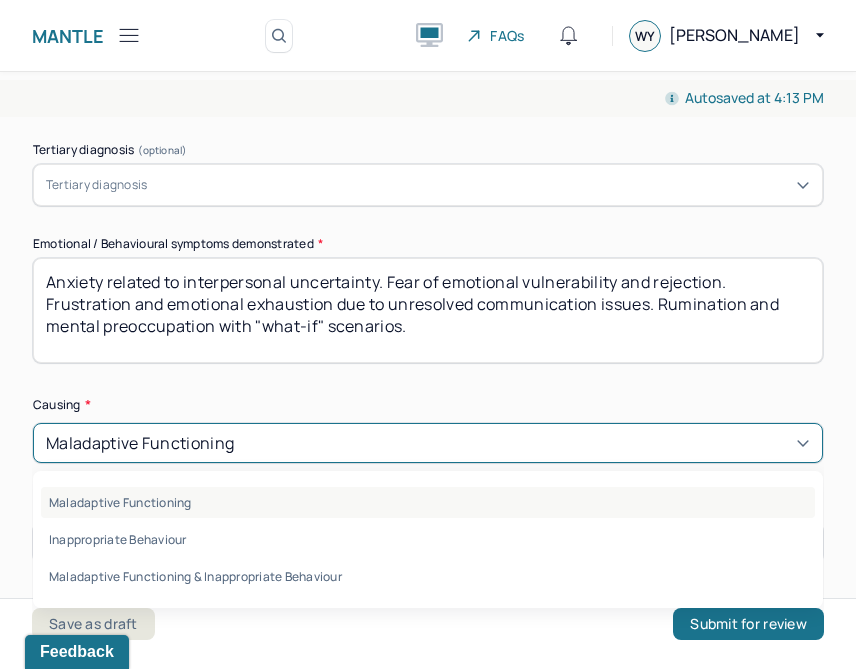 click on "Maladaptive Functioning" at bounding box center [428, 502] 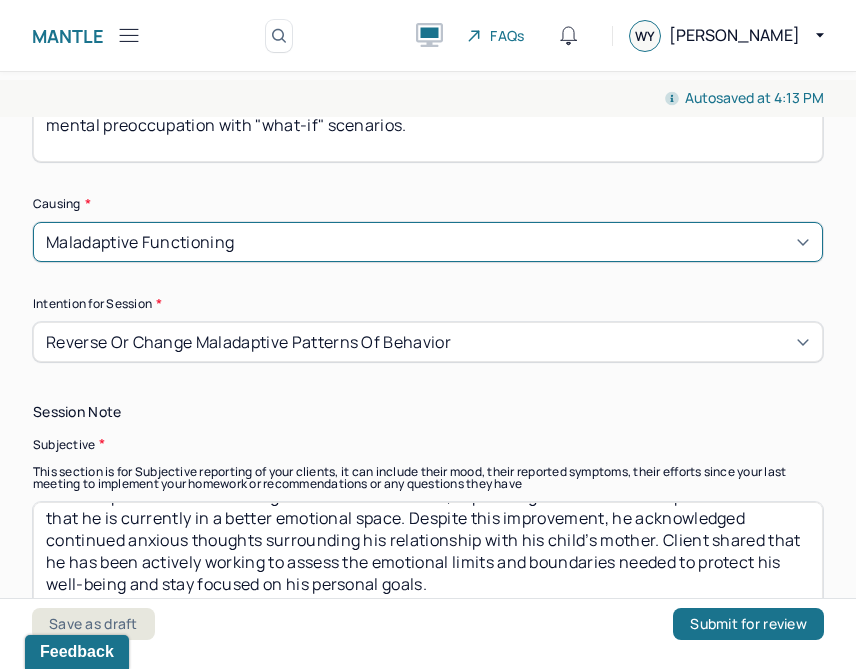 scroll, scrollTop: 1120, scrollLeft: 0, axis: vertical 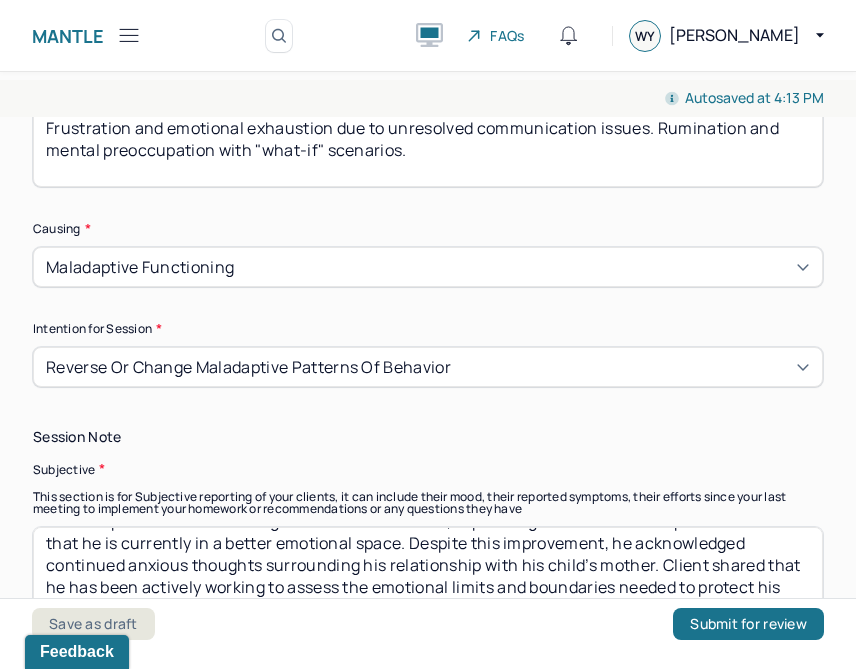 click on "Instructions The fields marked with an asterisk ( * ) are required before you can submit your notes. Before you can submit your session notes, they must be signed. You have the option to save your notes as a draft before making a submission. Appointment location * Teletherapy Client Teletherapy Location Home Office Other Provider Teletherapy Location Home Office Other Consent was received for the teletherapy session The teletherapy session was conducted via video Primary diagnosis * F43.20 [MEDICAL_DATA] Secondary diagnosis (optional) Secondary diagnosis Tertiary diagnosis (optional) Tertiary diagnosis Emotional / Behavioural symptoms demonstrated * Anxiety related to interpersonal uncertainty. Fear of emotional vulnerability and rejection. Frustration and emotional exhaustion due to unresolved communication issues. Rumination and mental preoccupation with "what-if" scenarios.  Causing * Maladaptive Functioning Intention for Session * Reverse or change maladaptive patterns of behavior EDMR *" at bounding box center (428, 1508) 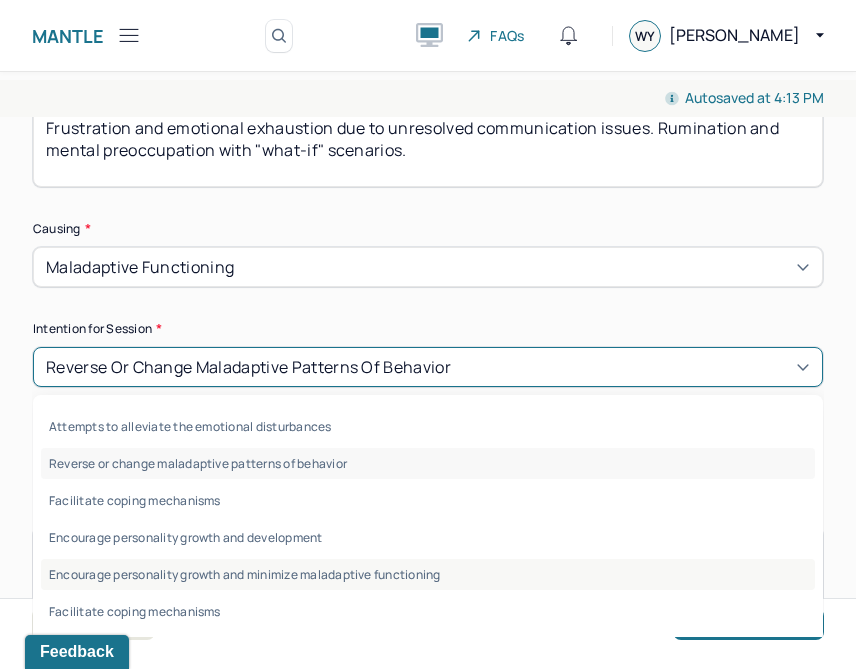 click on "Encourage personality growth and minimize maladaptive functioning" at bounding box center (428, 574) 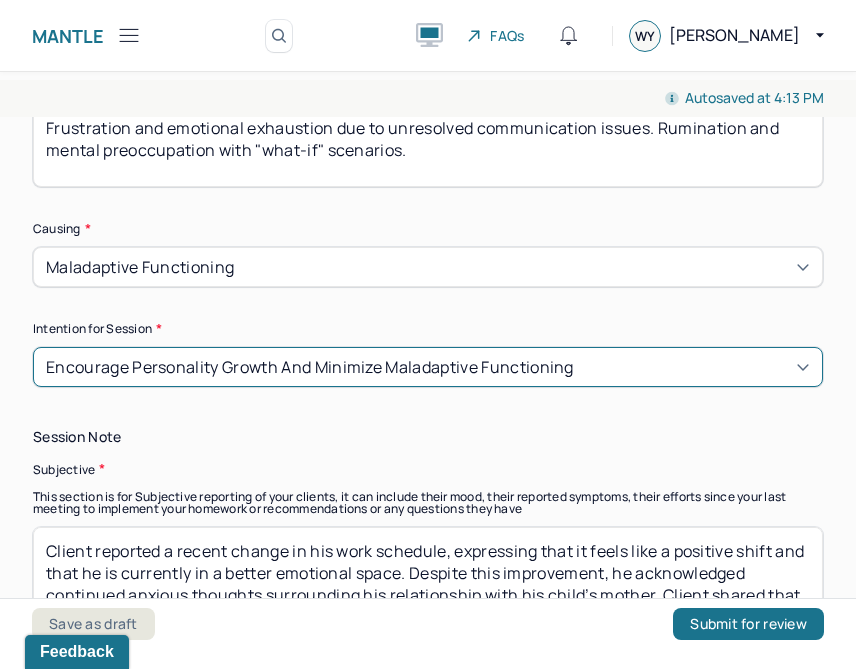 scroll, scrollTop: 30, scrollLeft: 0, axis: vertical 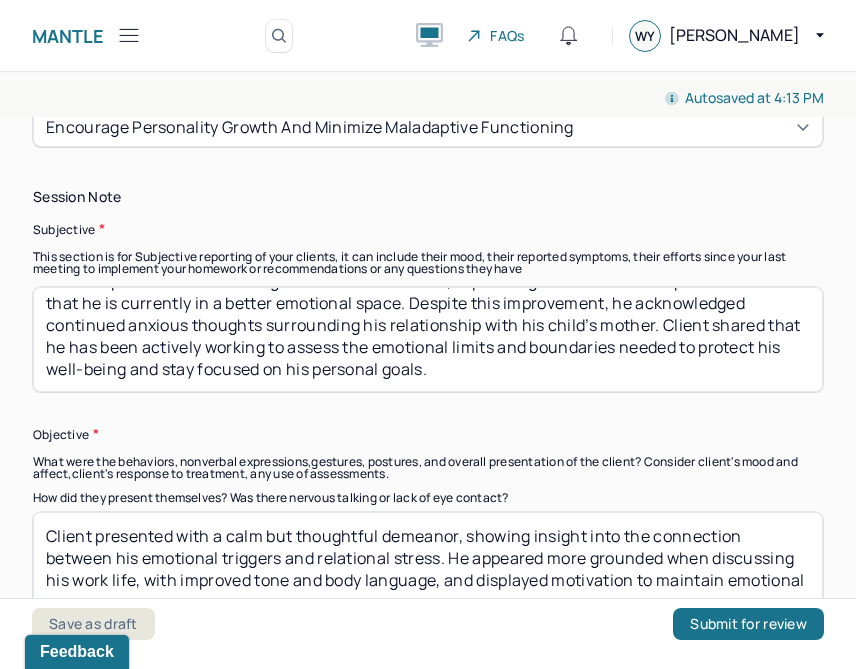 drag, startPoint x: 449, startPoint y: 358, endPoint x: 114, endPoint y: 260, distance: 349.0401 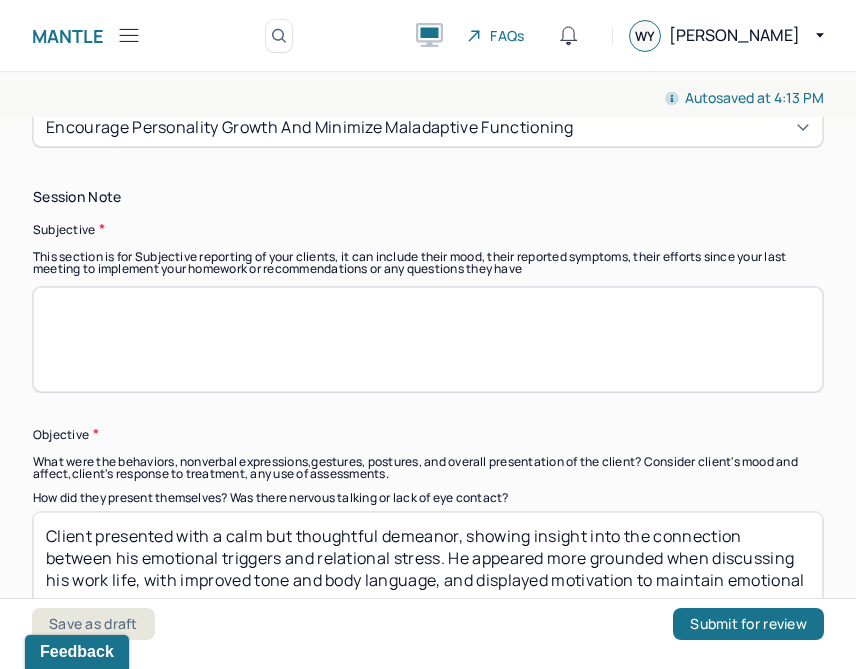 paste on "Client reported improved management of anxious thoughts and decreased rumination. He expressed a growing ability to pause and reflect before reacting, especially during emotionally charged interactions. Client acknowledged ongoing communication challenges with his child's mother but noted being more open, patient, and intentional in his responses, which has contributed to more productive conversations. Client also discussed efforts to implement and maintain healthy boundaries to support his [MEDICAL_DATA]." 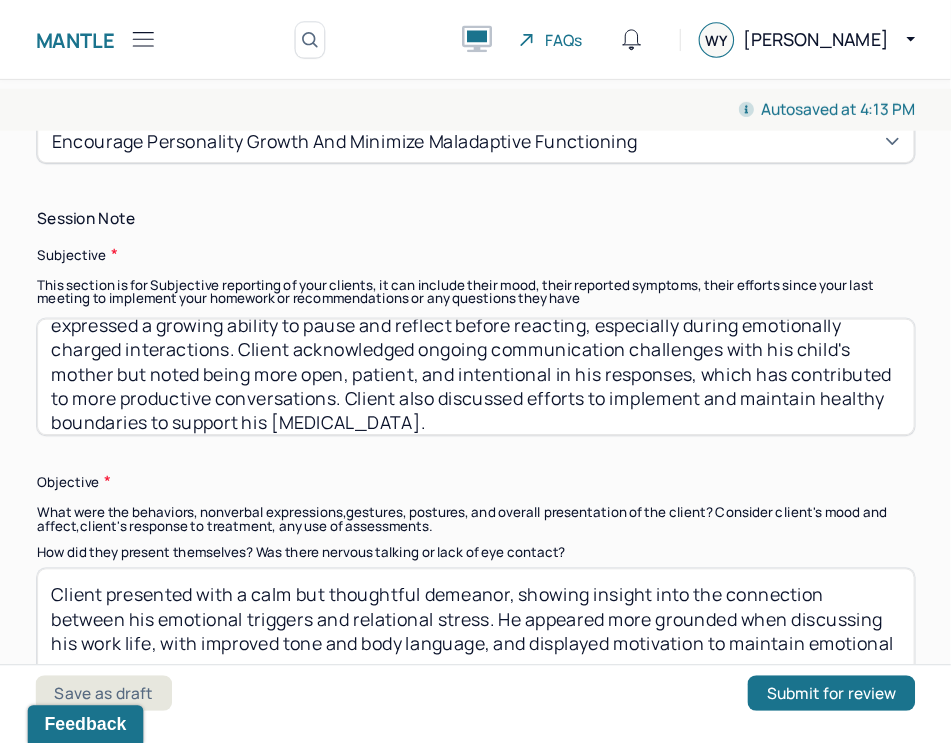 scroll, scrollTop: 0, scrollLeft: 0, axis: both 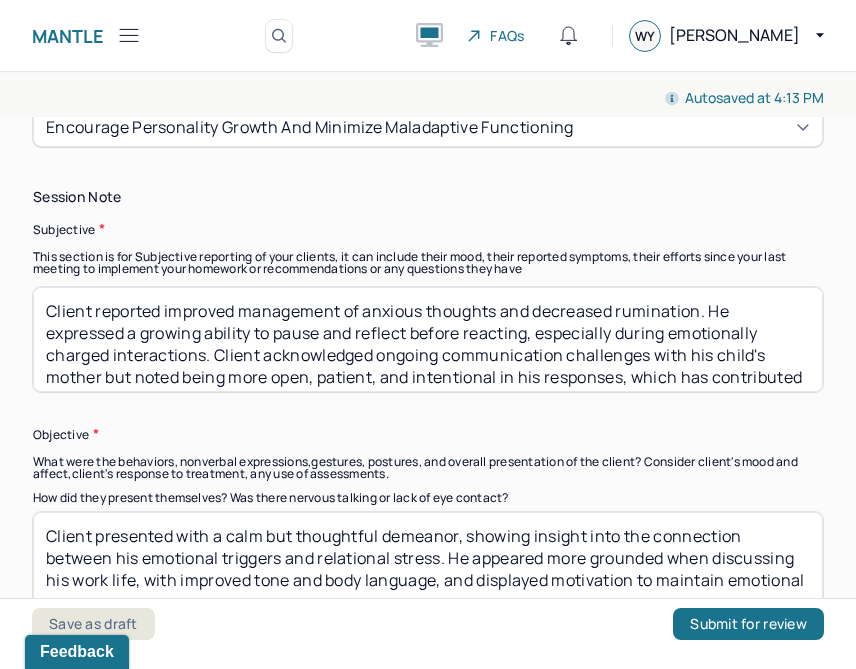 click on "Client reported improved management of anxious thoughts and decreased rumination. He expressed a growing ability to pause and reflect before reacting, especially during emotionally charged interactions. Client acknowledged ongoing communication challenges with his child's mother but noted being more open, patient, and intentional in his responses, which has contributed to more productive conversations. Client also discussed efforts to implement and maintain healthy boundaries to support his [MEDICAL_DATA]." at bounding box center (428, 339) 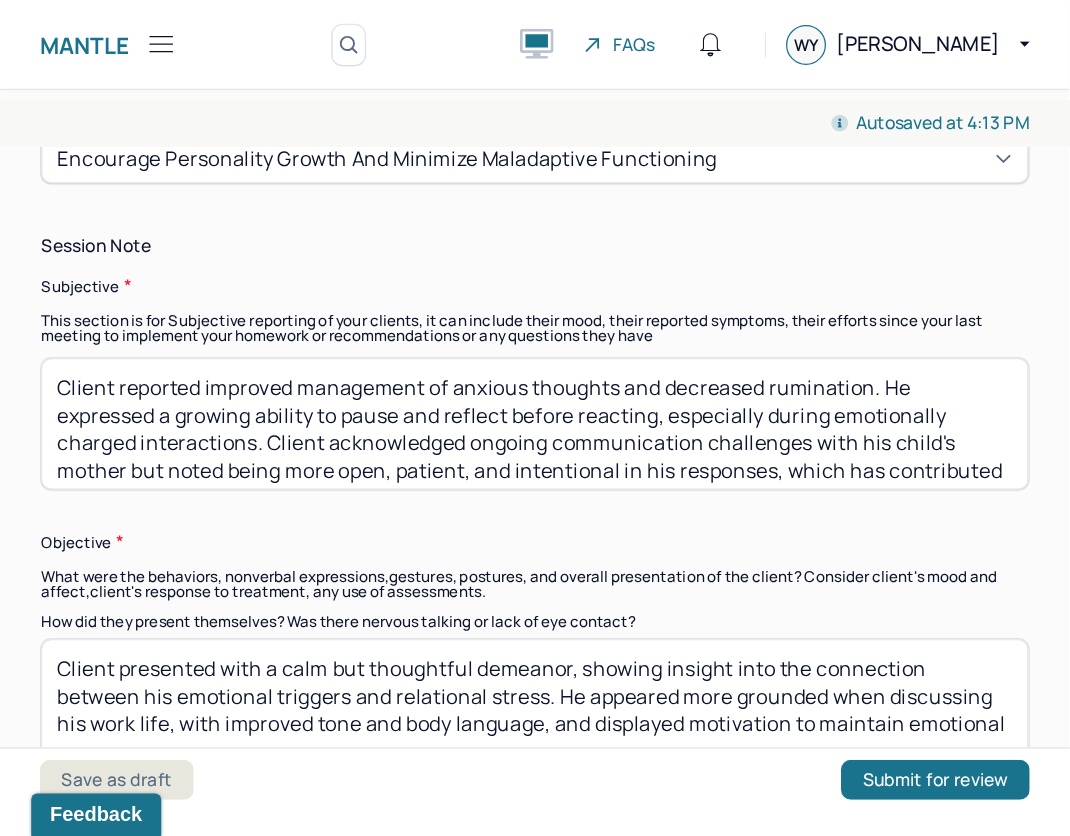scroll, scrollTop: 1360, scrollLeft: 0, axis: vertical 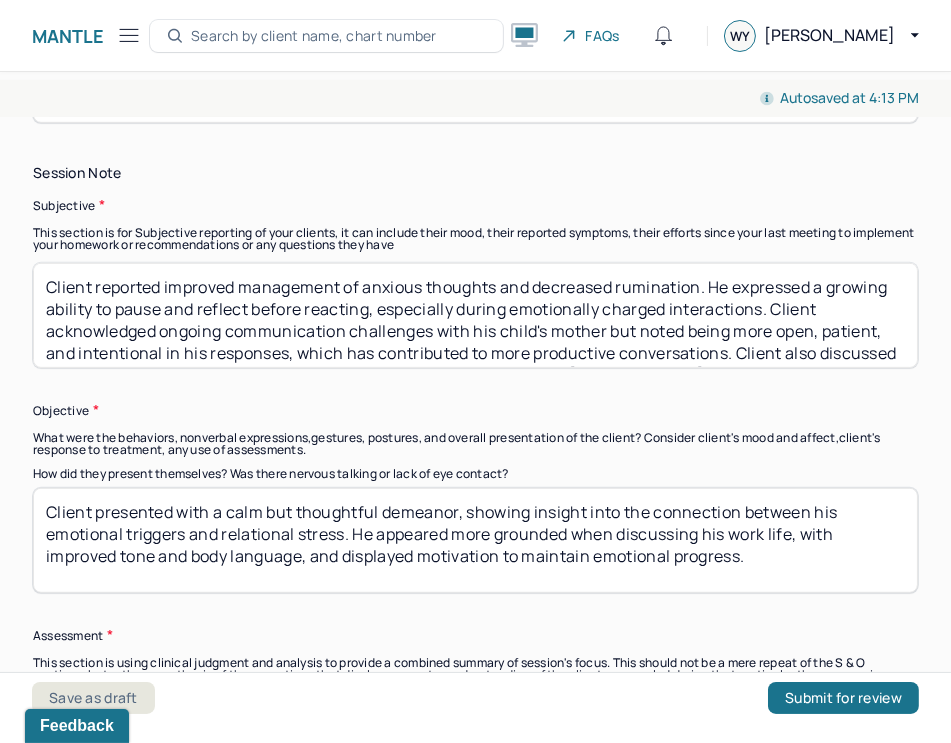 type on "Client reported improved management of anxious thoughts and decreased rumination. He expressed a growing ability to pause and reflect before reacting, especially during emotionally charged interactions. Client acknowledged ongoing communication challenges with his child's mother but noted being more open, patient, and intentional in his responses, which has contributed to more productive conversations. Client also discussed efforts to implement and maintain healthy boundaries to support his [MEDICAL_DATA]." 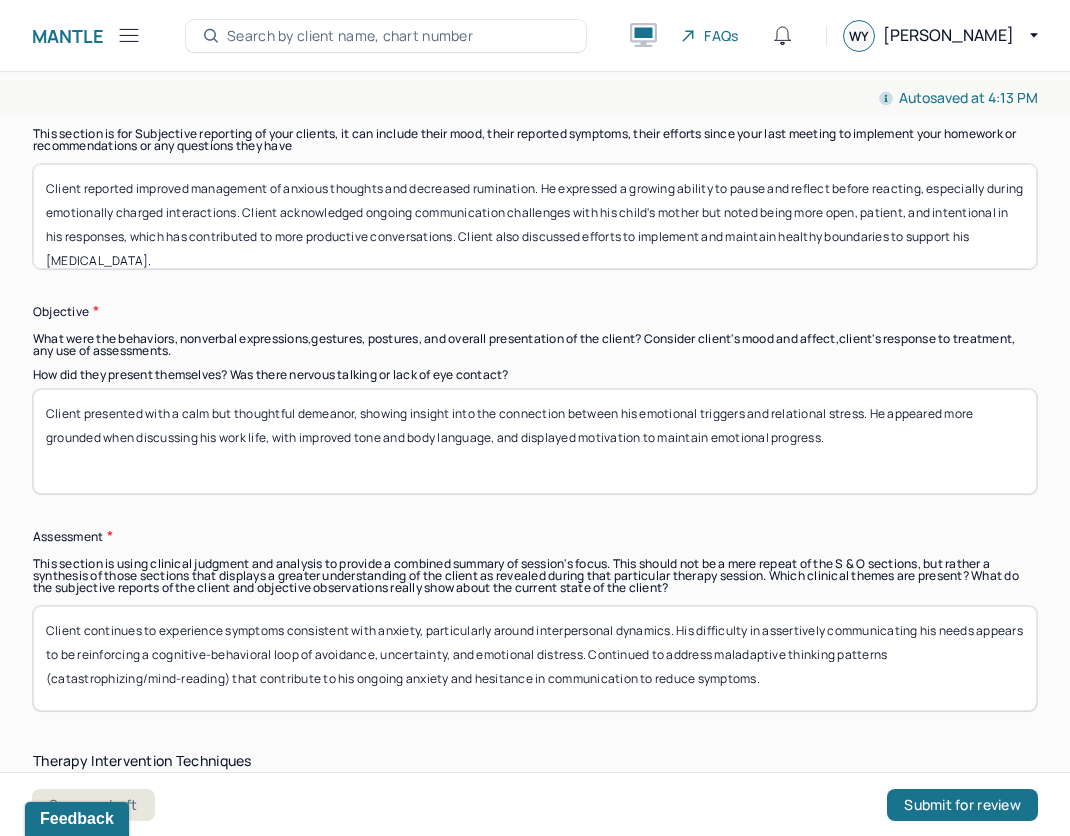 scroll, scrollTop: 1508, scrollLeft: 0, axis: vertical 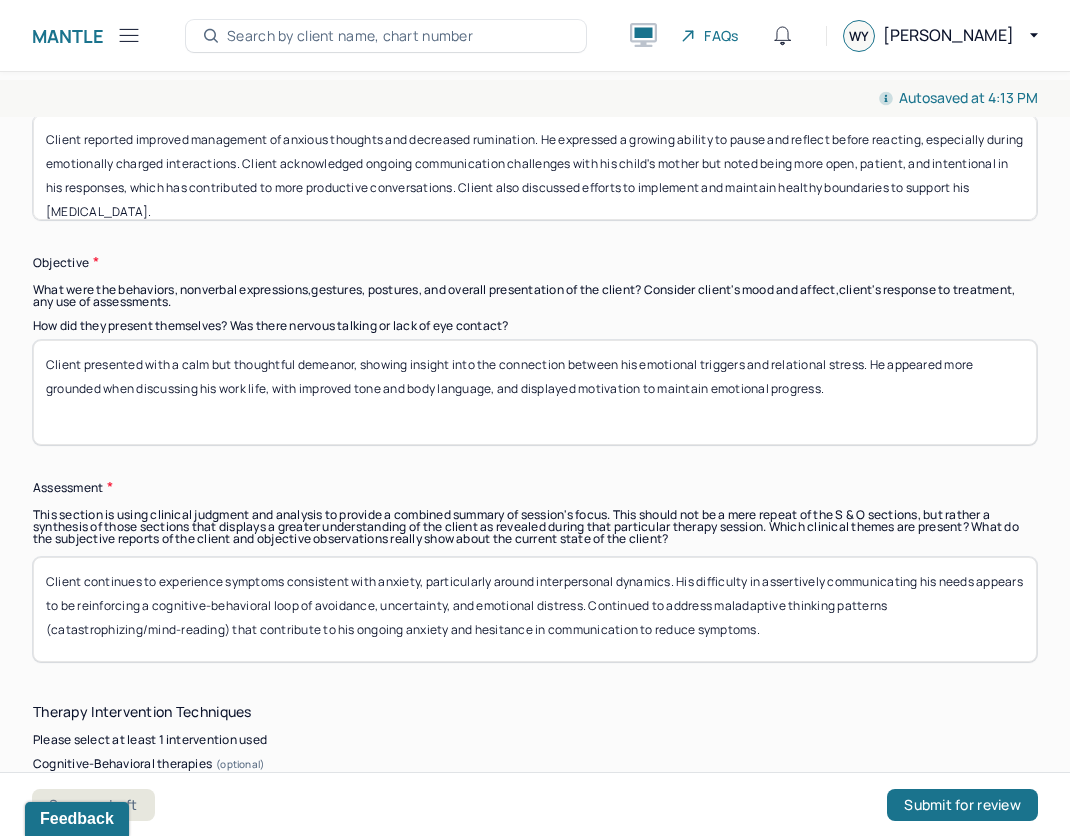 drag, startPoint x: 335, startPoint y: 426, endPoint x: 67, endPoint y: 327, distance: 285.7009 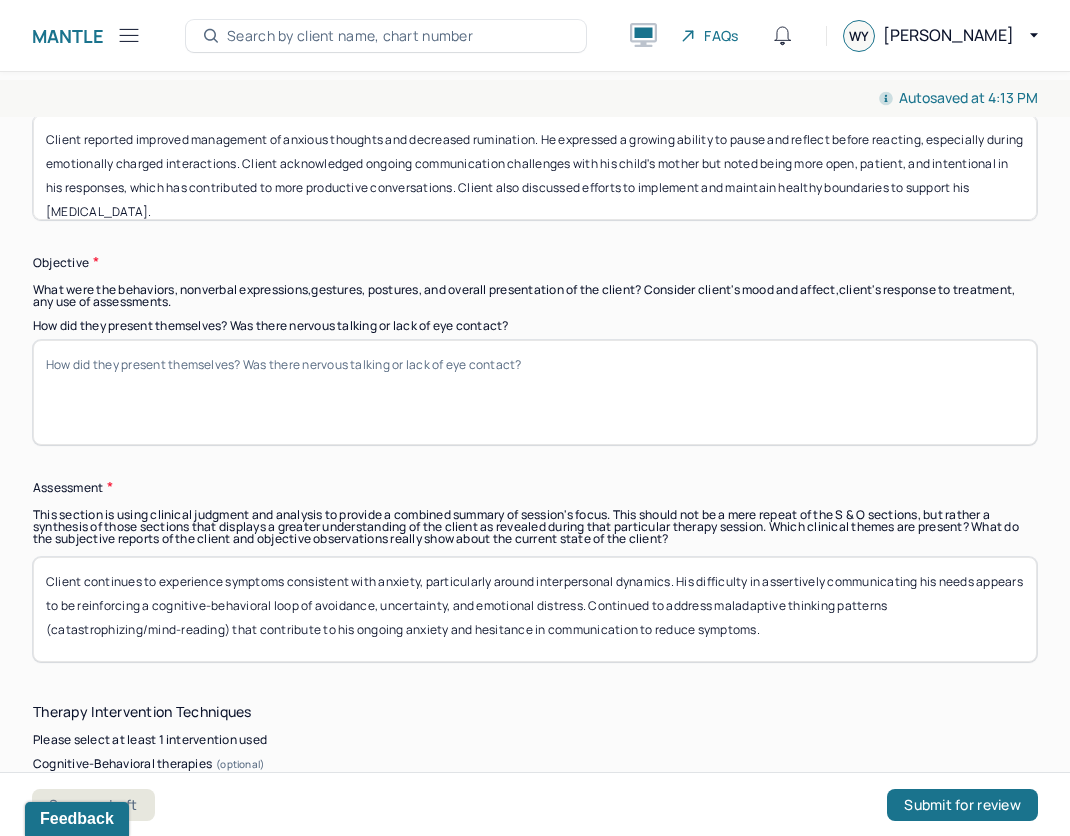 paste on "Client presented as calm and engaged throughout the session. Eye contact was consistent, speech was clear and coherent. He was able to articulate his thought patterns and emotional triggers with increasing insight." 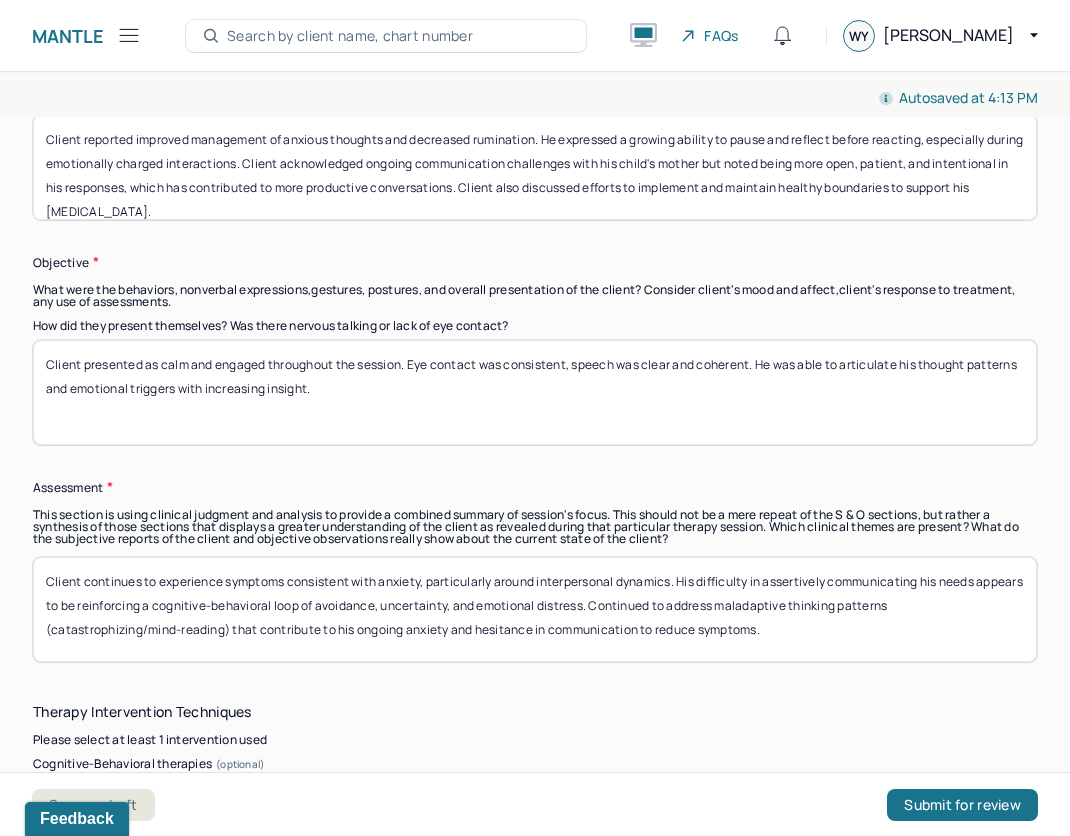 type on "Client presented as calm and engaged throughout the session. Eye contact was consistent, speech was clear and coherent. He was able to articulate his thought patterns and emotional triggers with increasing insight." 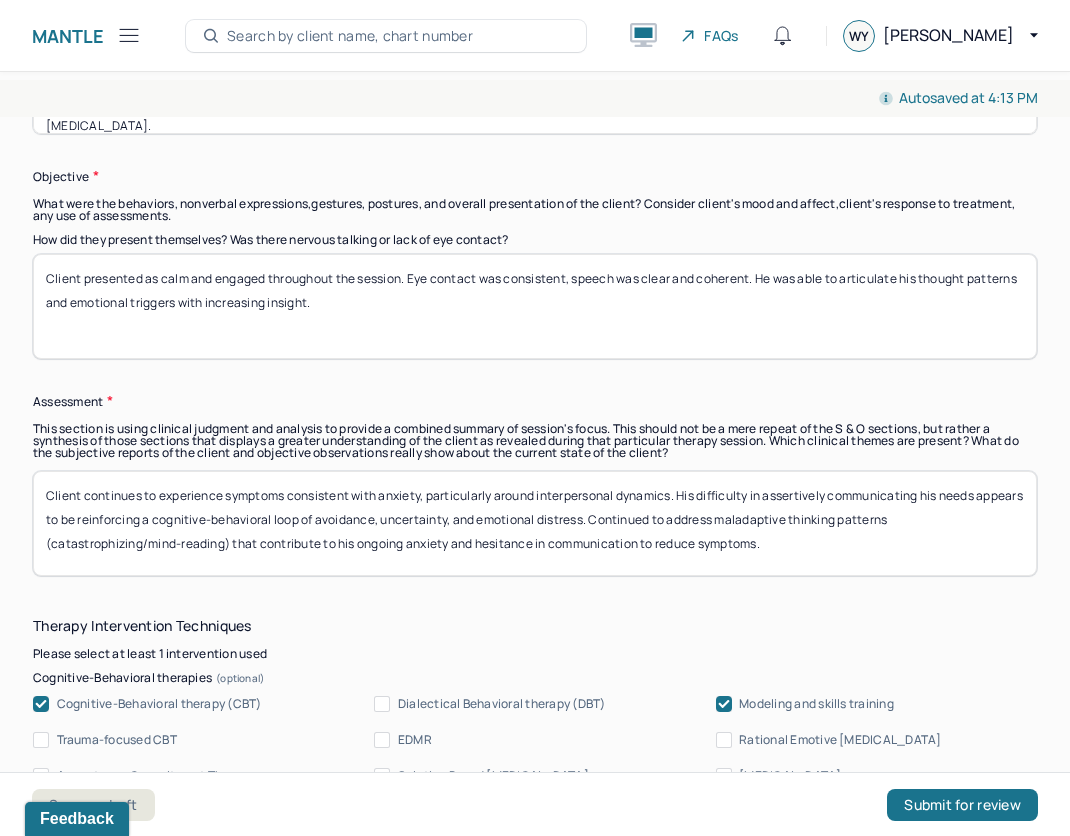 scroll, scrollTop: 1636, scrollLeft: 0, axis: vertical 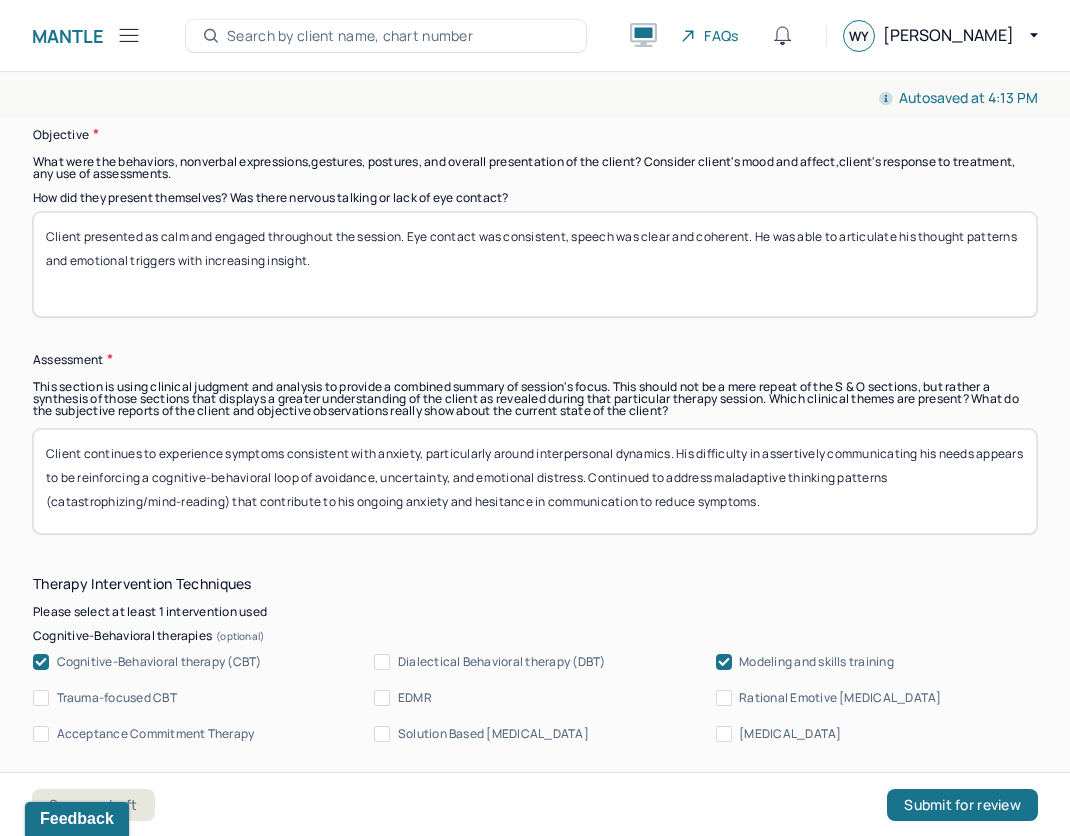 drag, startPoint x: 258, startPoint y: 513, endPoint x: -20, endPoint y: 364, distance: 315.4124 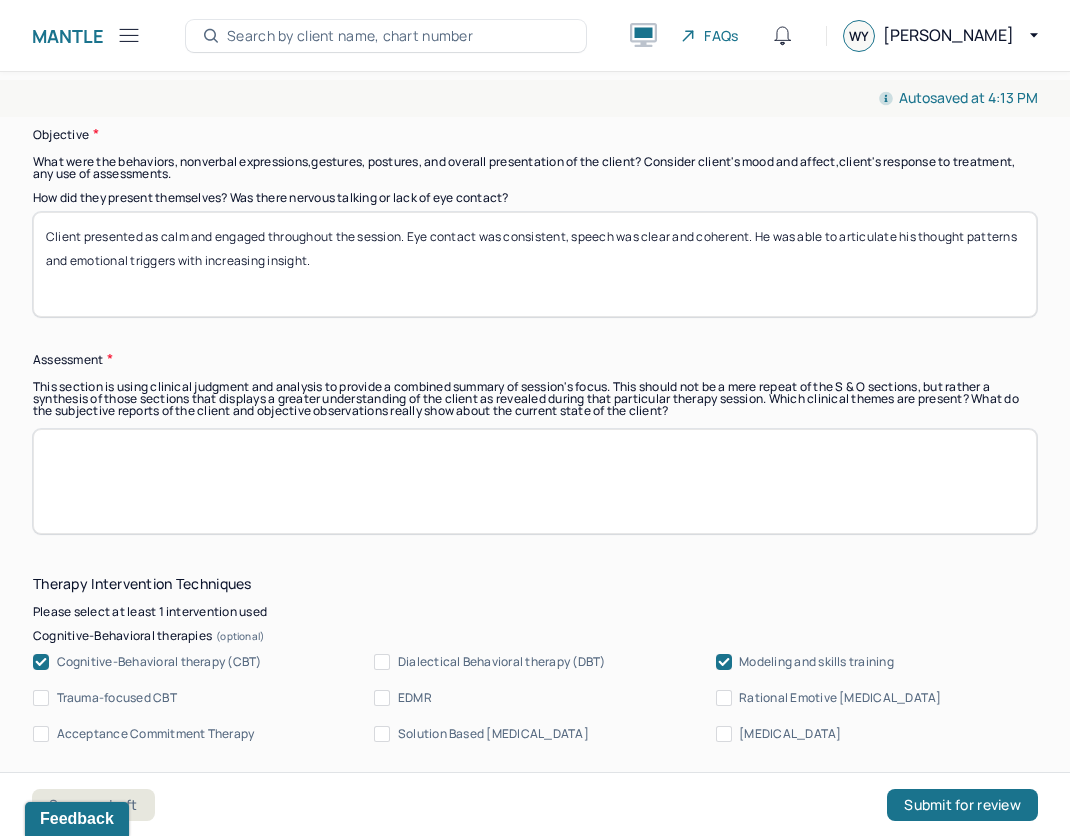 paste on "Progress is evident in the client’s ability to manage anxiety-related symptoms and interpersonal dynamics. Client is demonstrating insight into his patterns of communication and the impact of boundary-setting. The continued application of skills from Cognitive Behavioral Therapy (CBT), including [MEDICAL_DATA] and emotional regulation techniques, appears to be contributing to symptom reduction and improved relational functioning." 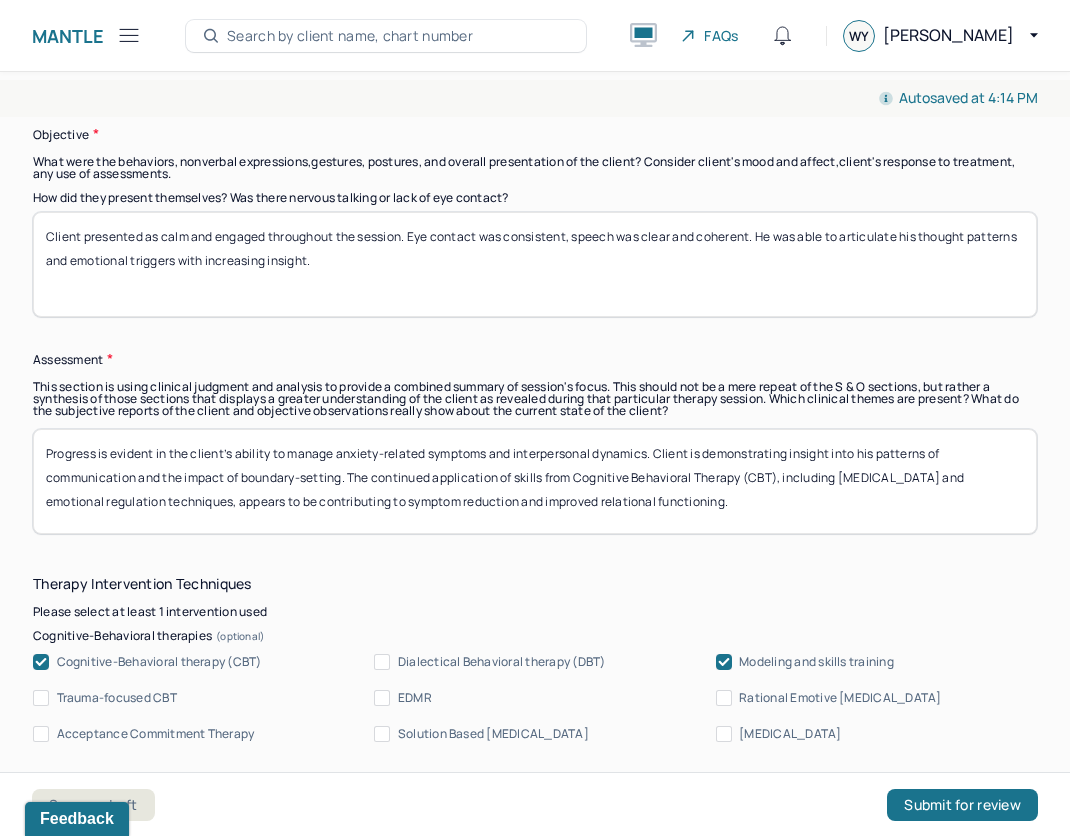 drag, startPoint x: 745, startPoint y: 470, endPoint x: 585, endPoint y: 468, distance: 160.0125 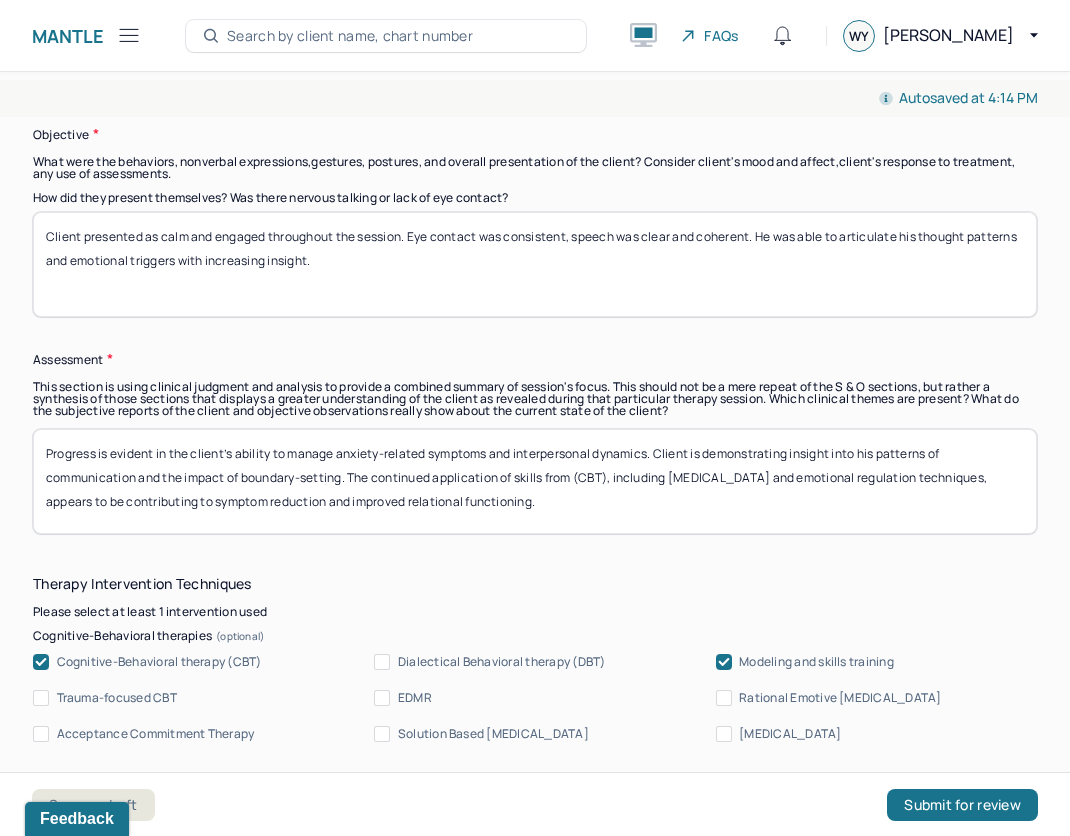 type on "Progress is evident in the client’s ability to manage anxiety-related symptoms and interpersonal dynamics. Client is demonstrating insight into his patterns of communication and the impact of boundary-setting. The continued application of skills from (CBT), including [MEDICAL_DATA] and emotional regulation techniques, appears to be contributing to symptom reduction and improved relational functioning." 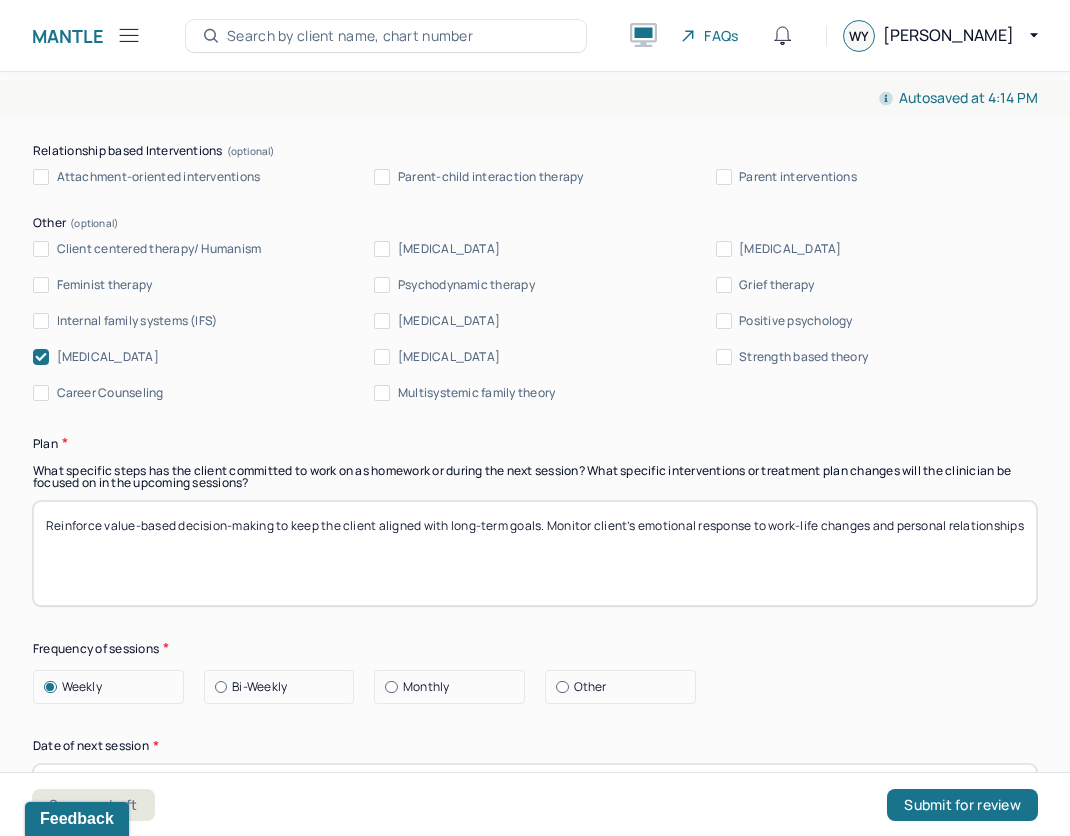 scroll, scrollTop: 2364, scrollLeft: 0, axis: vertical 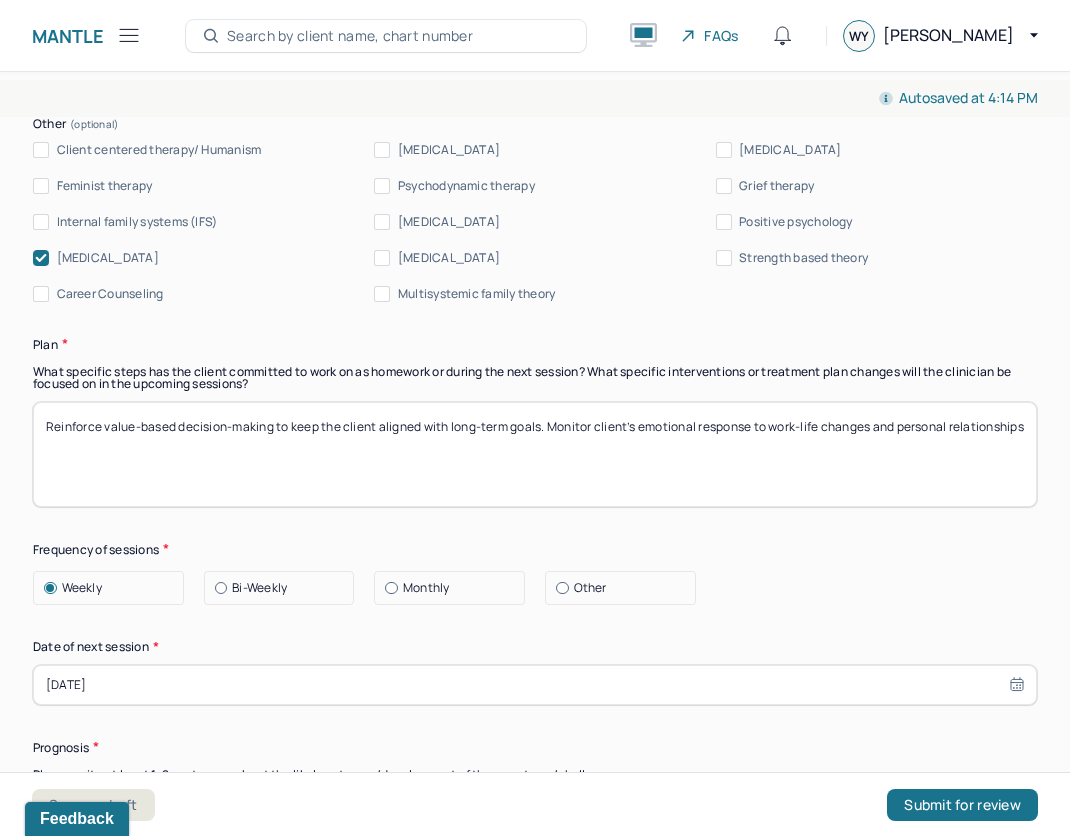 drag, startPoint x: 185, startPoint y: 457, endPoint x: 7, endPoint y: 382, distance: 193.15538 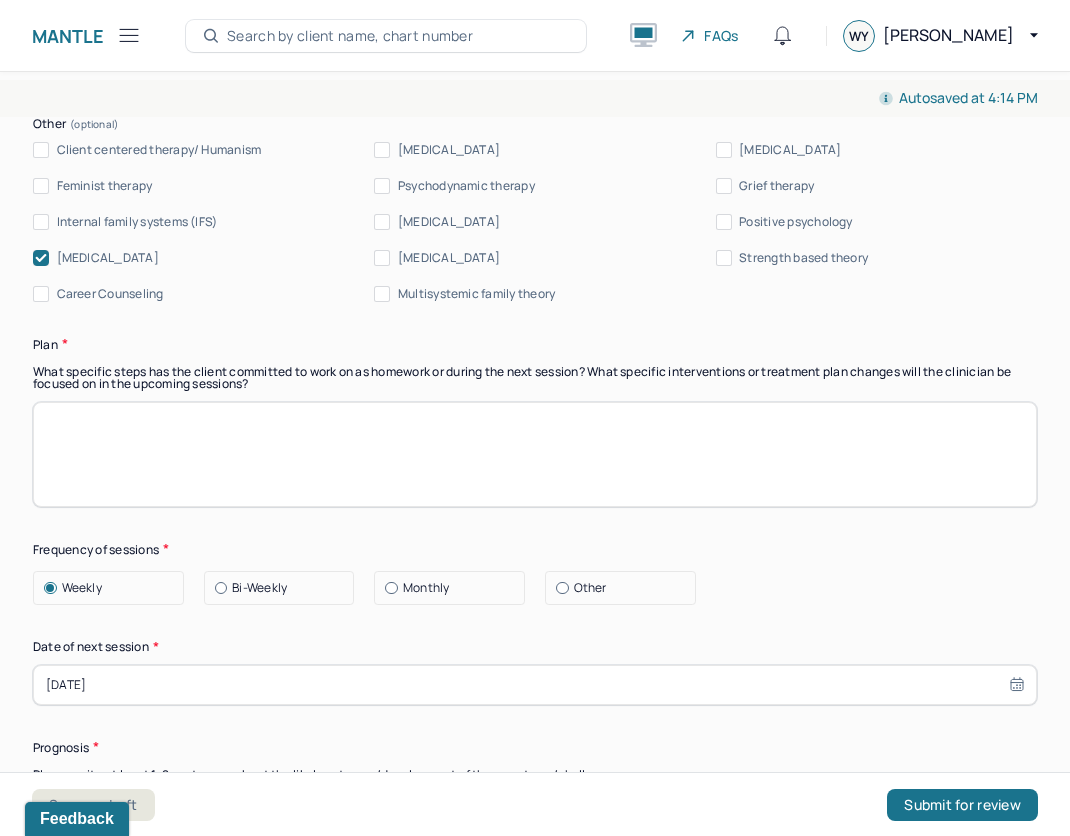 paste on "Follow up next session to evaluate effectiveness of current boundaries and communication strategies." 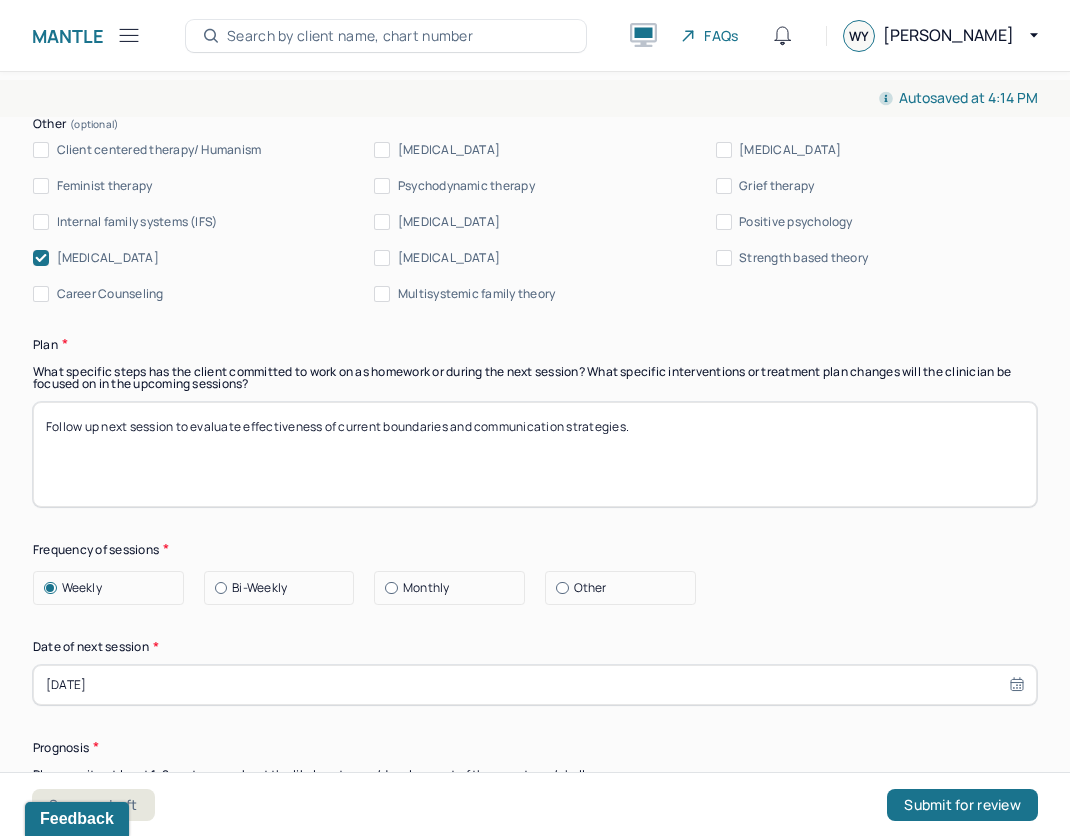 click on "Reinforce value-based decision-making to keep the client aligned with long-term goals. Monitor client’s emotional response to work-life changes and personal relationships" at bounding box center [535, 454] 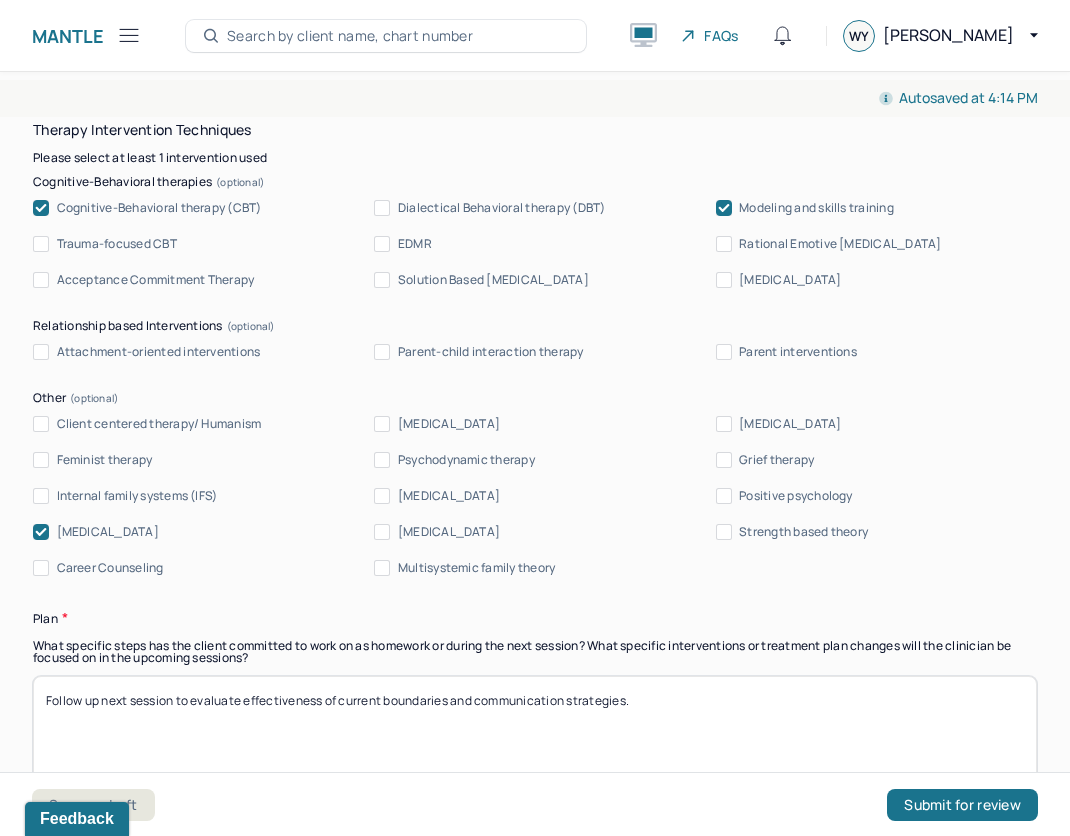 scroll, scrollTop: 2079, scrollLeft: 0, axis: vertical 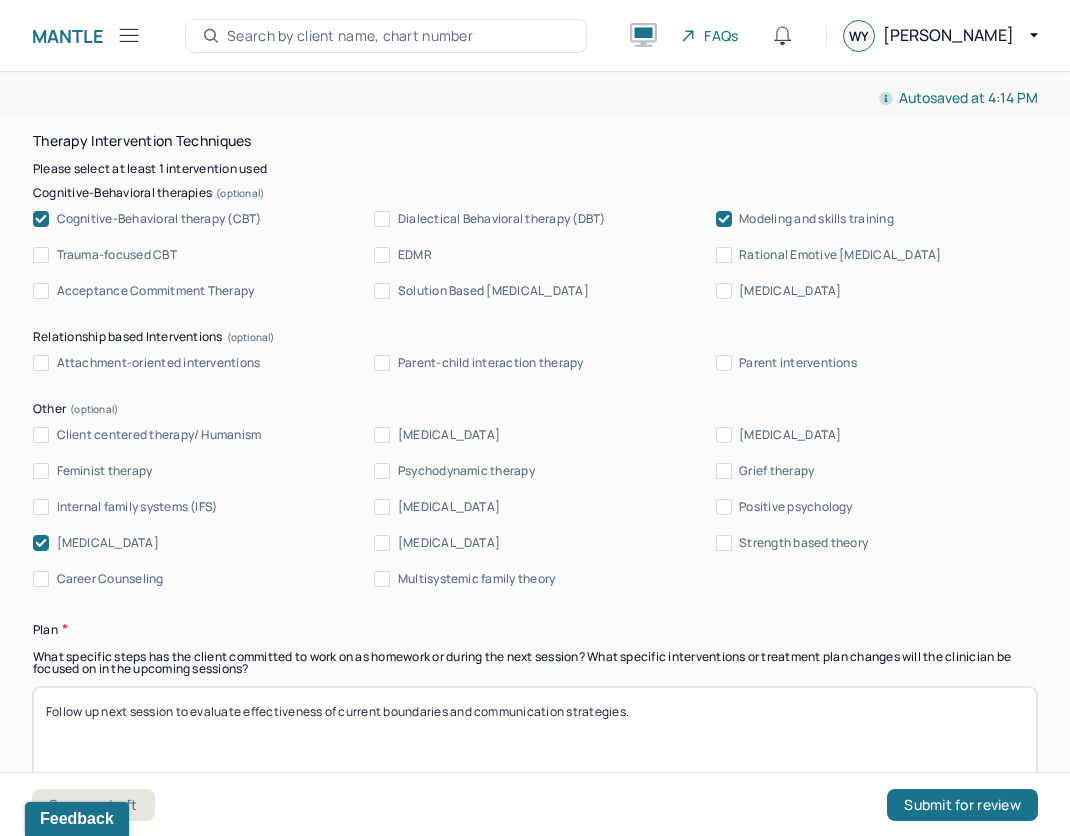 type on "Follow up next session to evaluate effectiveness of current boundaries and communication strategies." 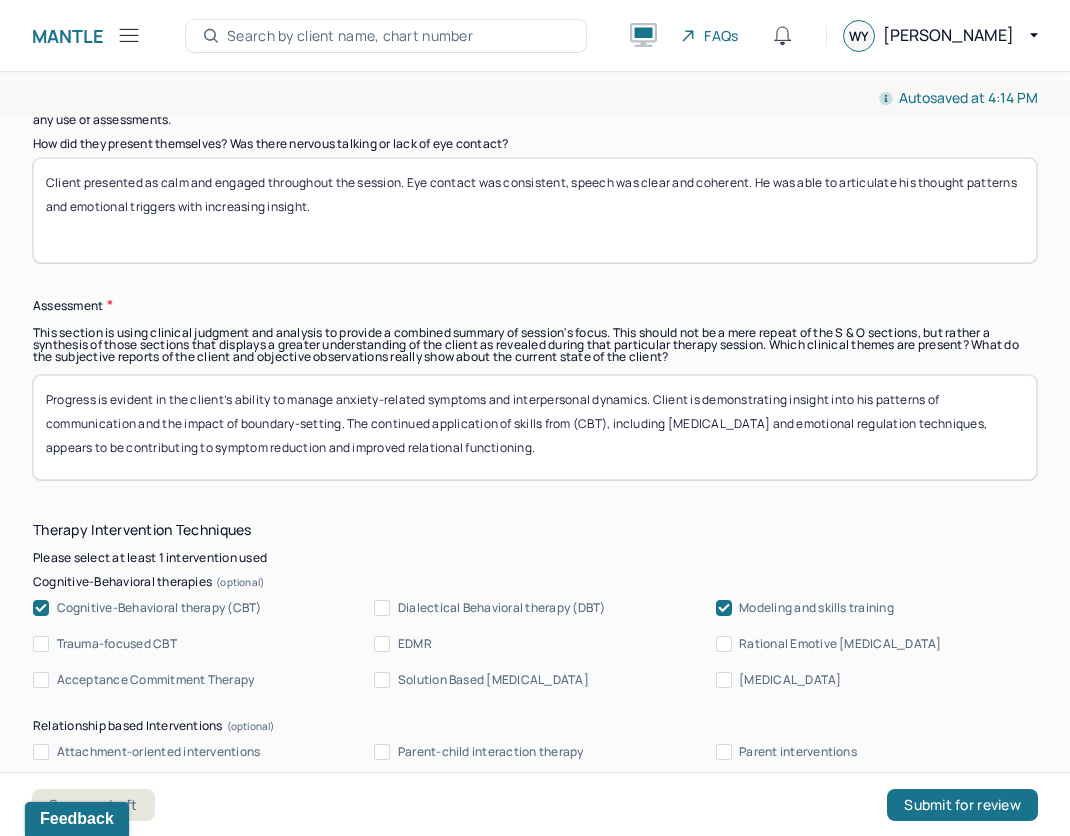 scroll, scrollTop: 1693, scrollLeft: 0, axis: vertical 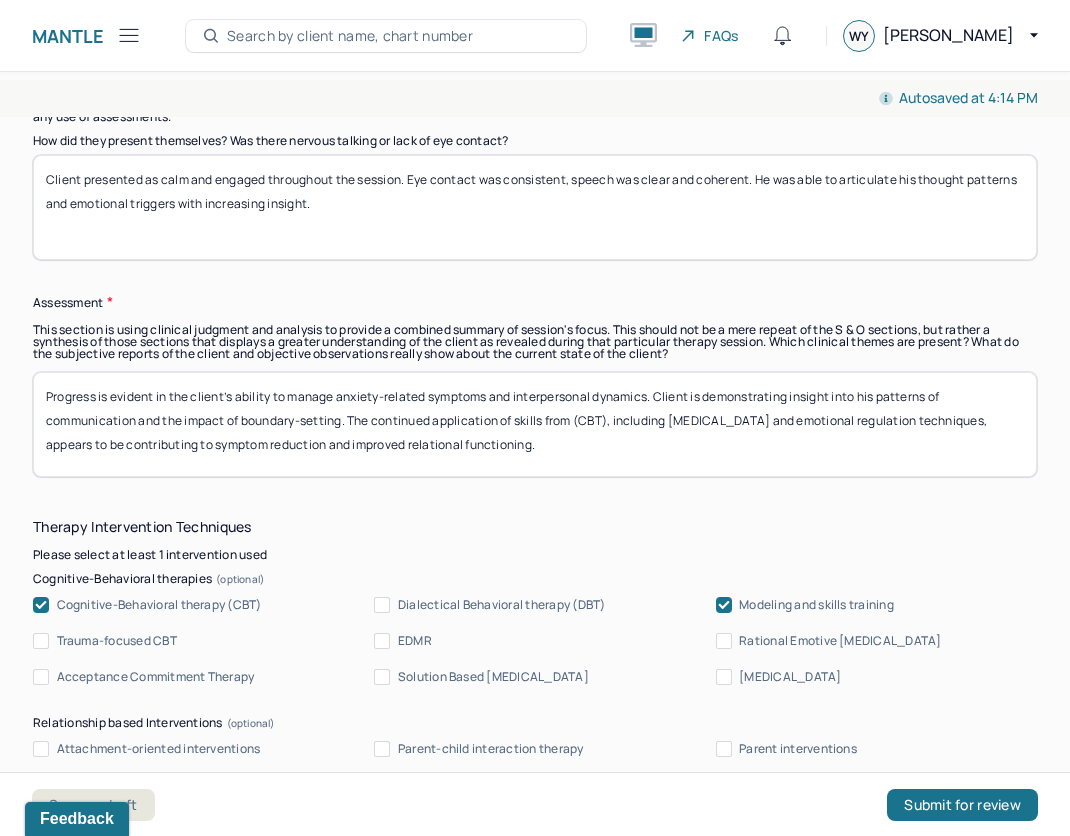 click on "Progress is evident in the client’s ability to manage anxiety-related symptoms and interpersonal dynamics. Client is demonstrating insight into his patterns of communication and the impact of boundary-setting. The continued application of skills from (CBT), including [MEDICAL_DATA] and emotional regulation techniques, appears to be contributing to symptom reduction and improved relational functioning." at bounding box center [535, 424] 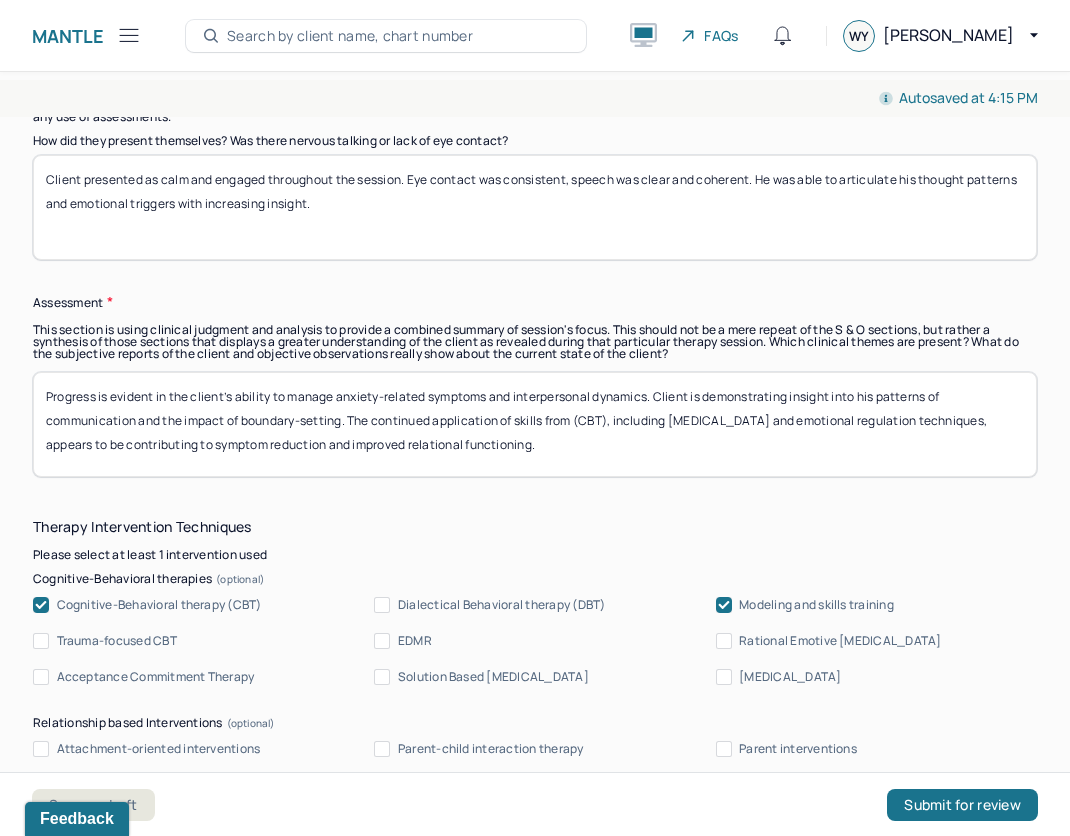 drag, startPoint x: 667, startPoint y: 414, endPoint x: 402, endPoint y: 411, distance: 265.01697 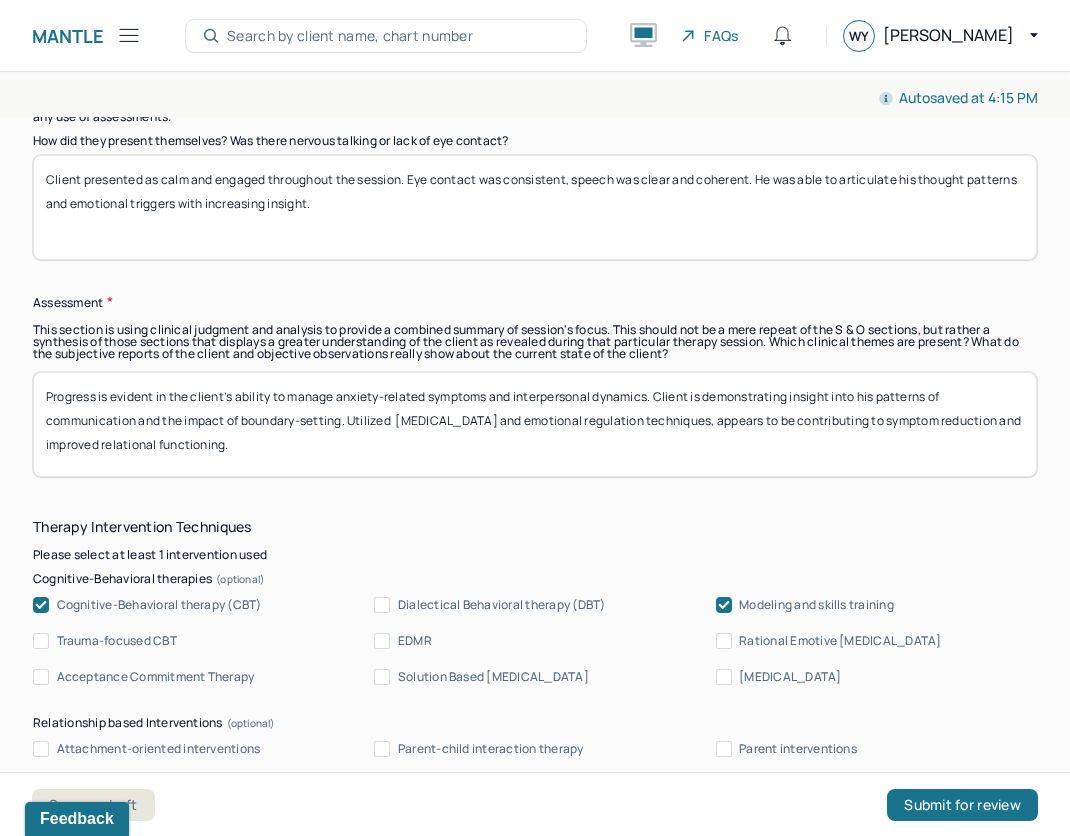 click on "Progress is evident in the client’s ability to manage anxiety-related symptoms and interpersonal dynamics. Client is demonstrating insight into his patterns of communication and the impact of boundary-setting. Utilized  [MEDICAL_DATA] and emotional regulation techniques, appears to be contributing to symptom reduction and improved relational functioning." at bounding box center (535, 424) 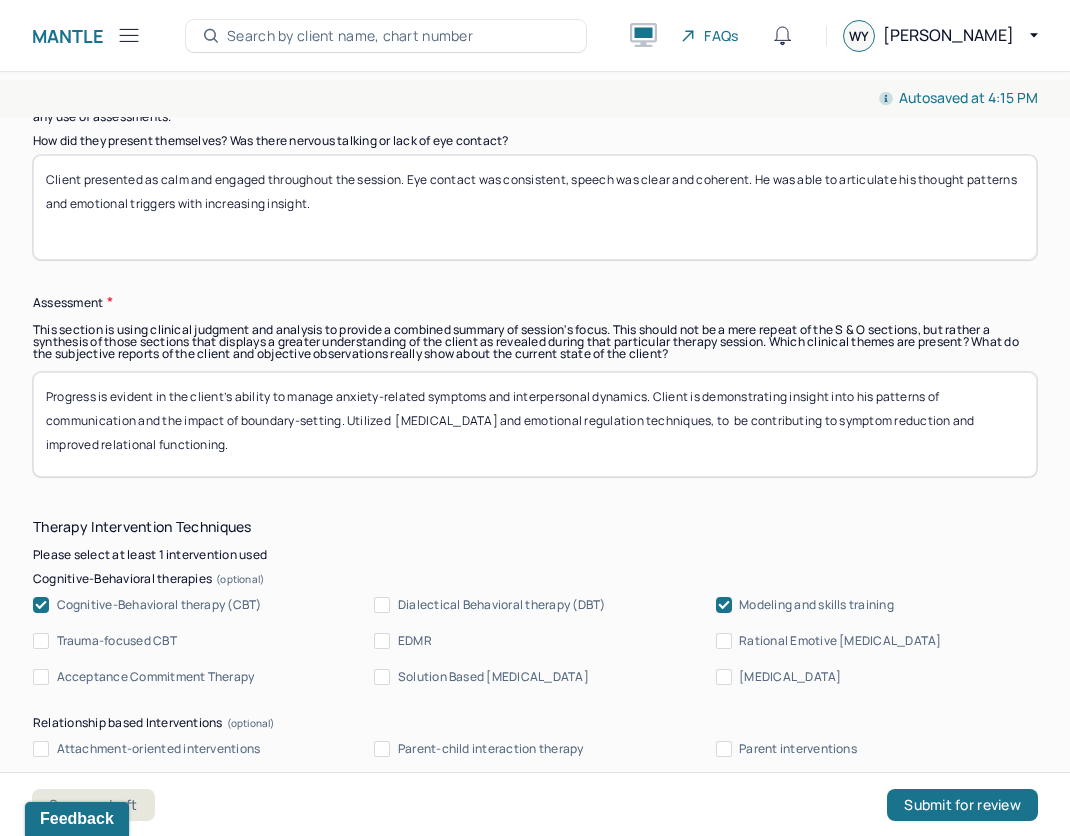 click on "Progress is evident in the client’s ability to manage anxiety-related symptoms and interpersonal dynamics. Client is demonstrating insight into his patterns of communication and the impact of boundary-setting. Utilized  [MEDICAL_DATA] and emotional regulation techniques, to be contributing to symptom reduction and improved relational functioning." at bounding box center [535, 424] 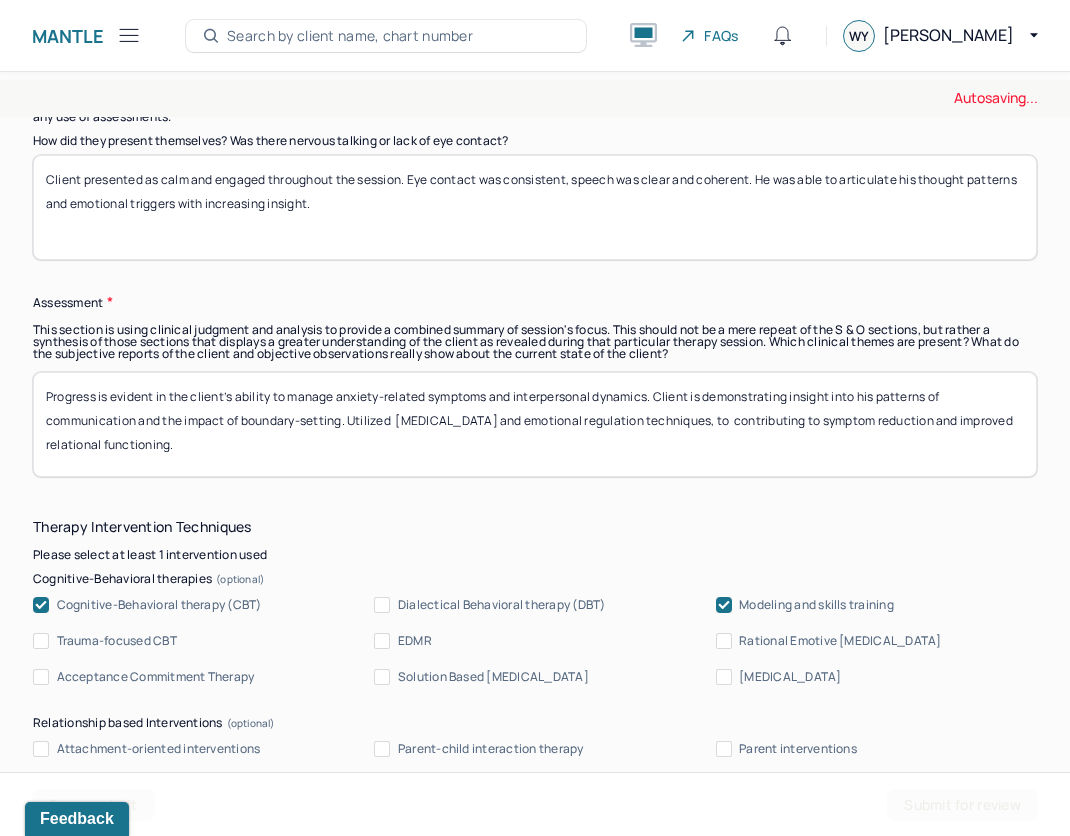 click on "Progress is evident in the client’s ability to manage anxiety-related symptoms and interpersonal dynamics. Client is demonstrating insight into his patterns of communication and the impact of boundary-setting. Utilized  [MEDICAL_DATA] and emotional regulation techniques, to be contributing to symptom reduction and improved relational functioning." at bounding box center [535, 424] 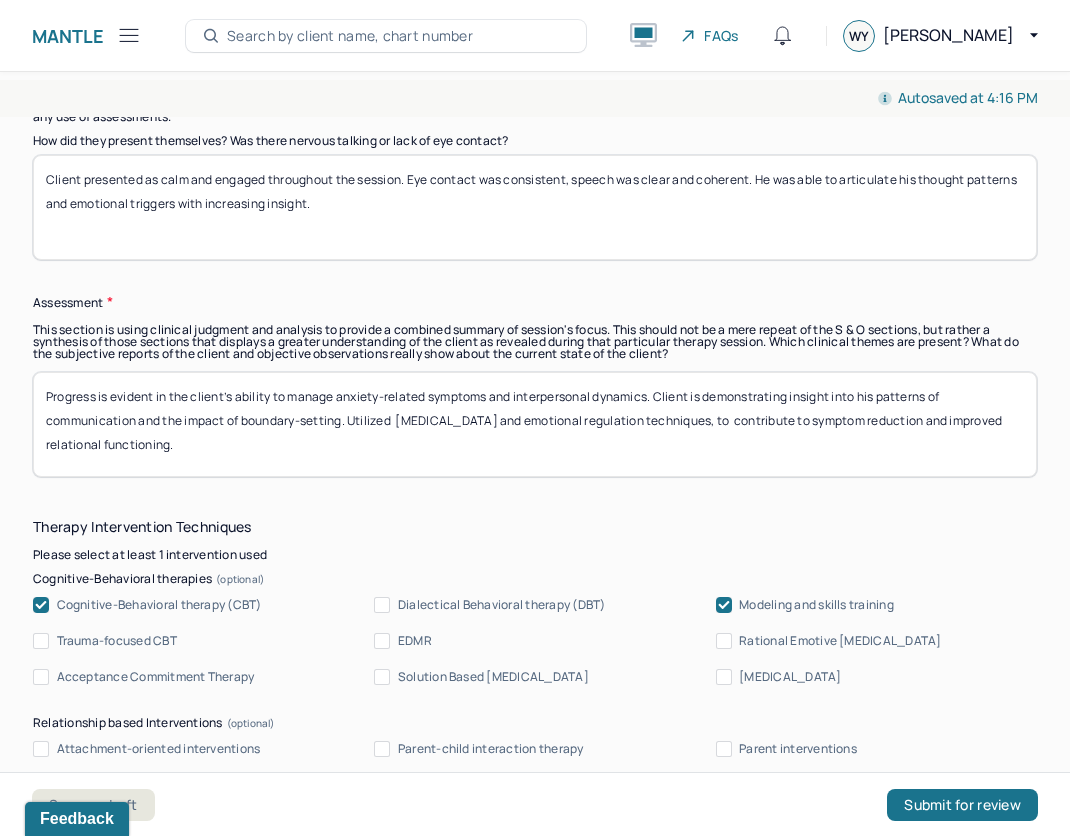 click on "Progress is evident in the client’s ability to manage anxiety-related symptoms and interpersonal dynamics. Client is demonstrating insight into his patterns of communication and the impact of boundary-setting. Utilized  [MEDICAL_DATA] and emotional regulation techniques, to  contribute to symptom reduction and improved relational functioning." at bounding box center (535, 424) 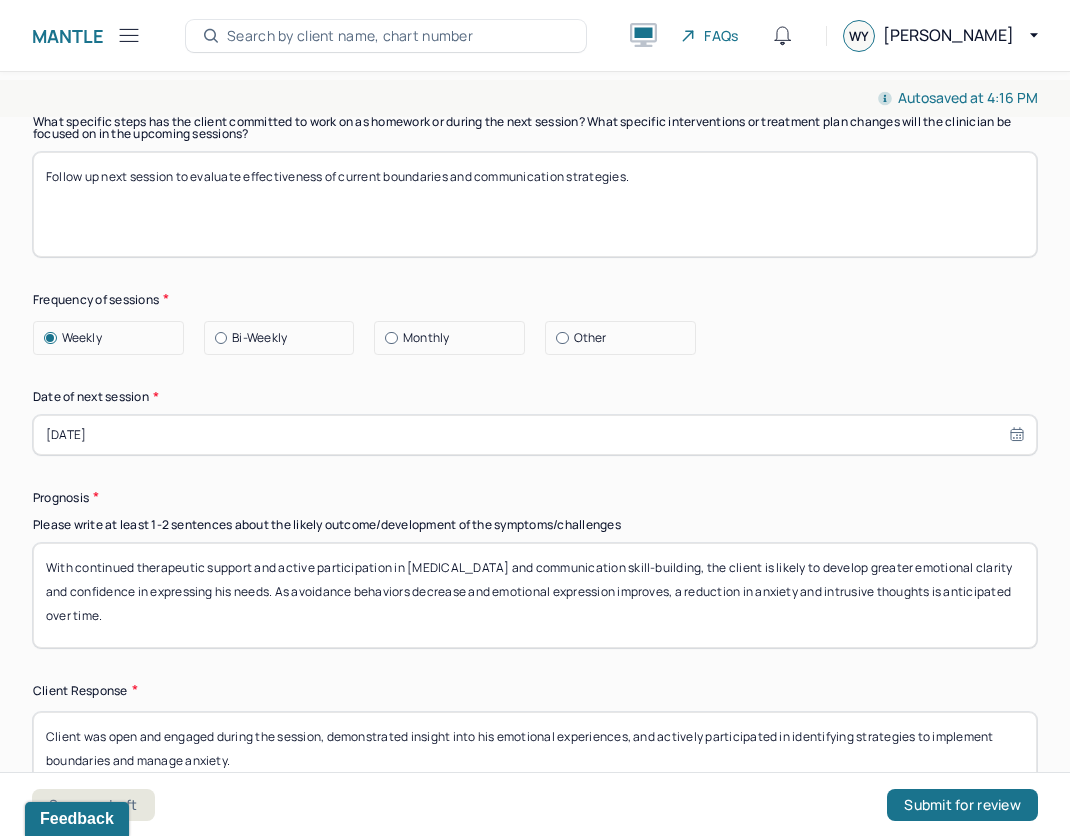 scroll, scrollTop: 2764, scrollLeft: 0, axis: vertical 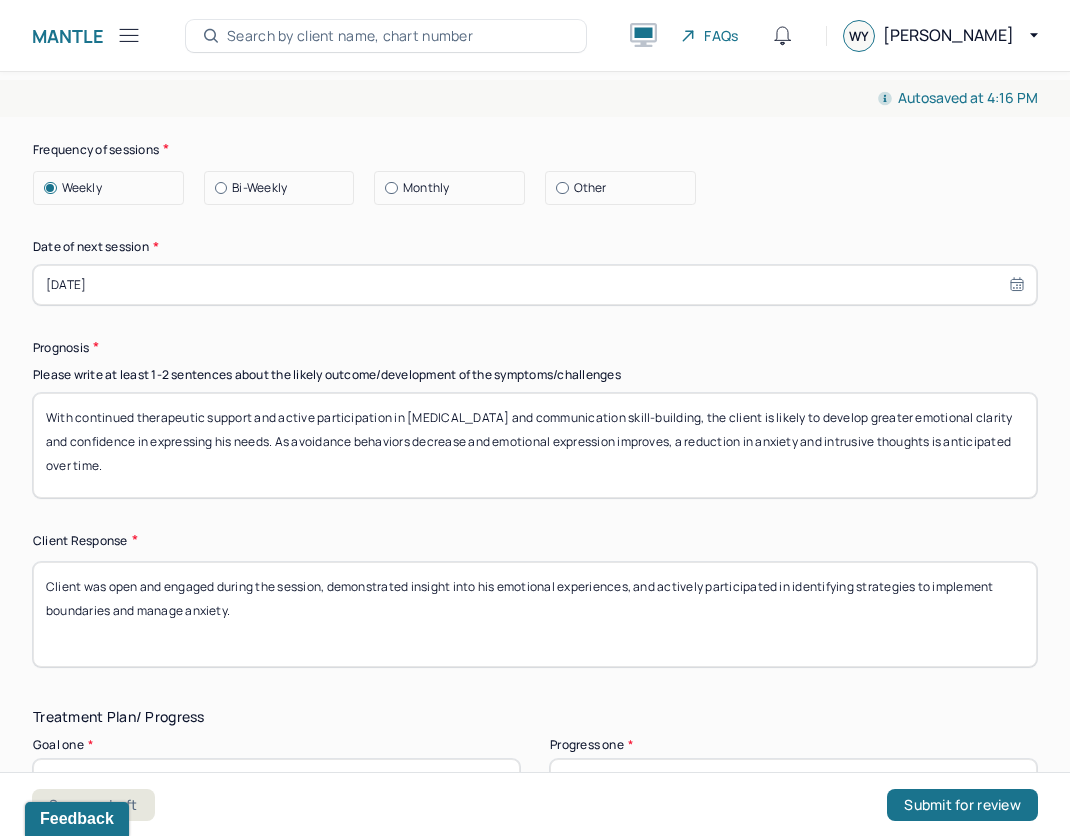 type on "Progress is evident in the client’s ability to manage anxiety-related symptoms and interpersonal dynamics. Client is demonstrating insight into his patterns of communication and the impact of boundary-setting. Utilized  [MEDICAL_DATA] and emotional regulation techniques, to  contribute to symptom reduction and improved relational functioning." 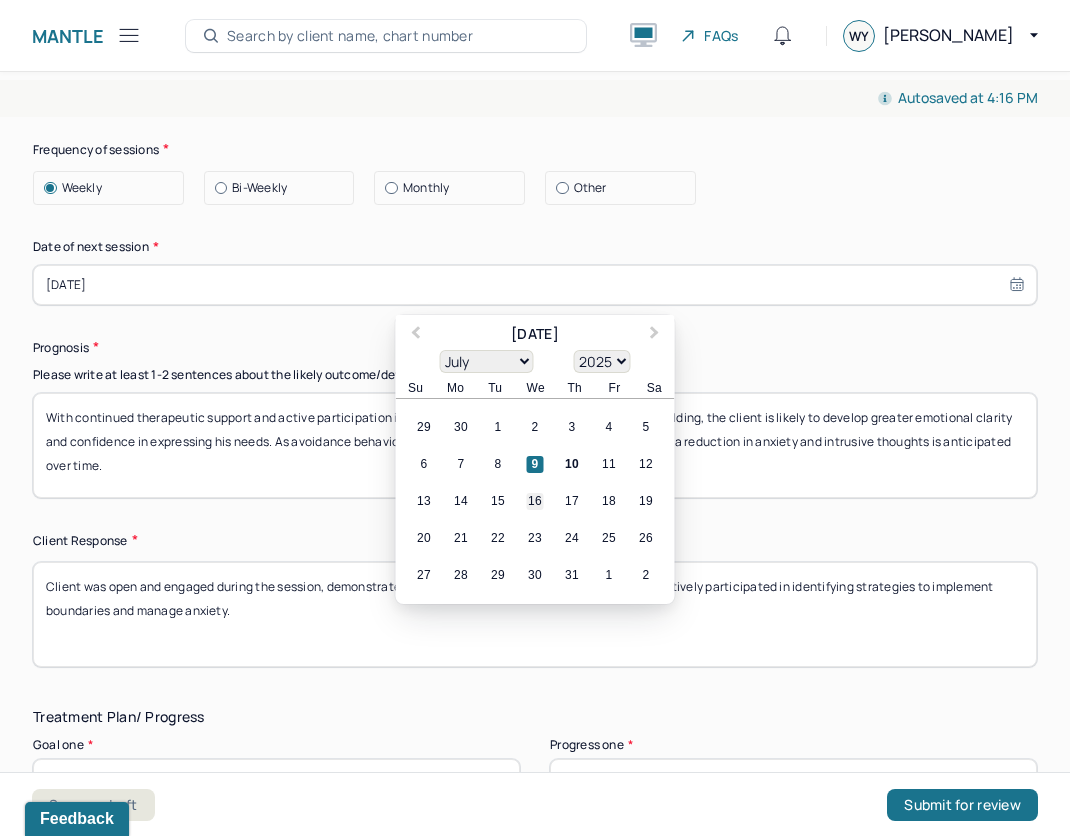 click on "16" at bounding box center [535, 501] 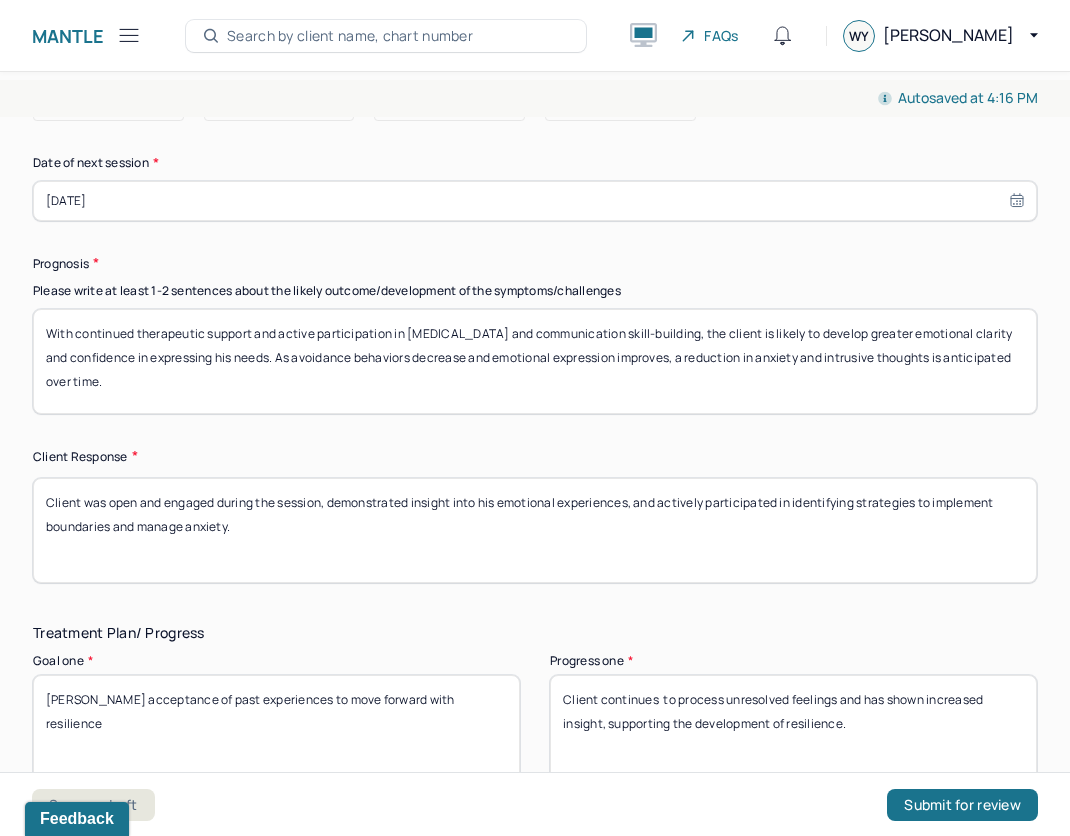 scroll, scrollTop: 2860, scrollLeft: 0, axis: vertical 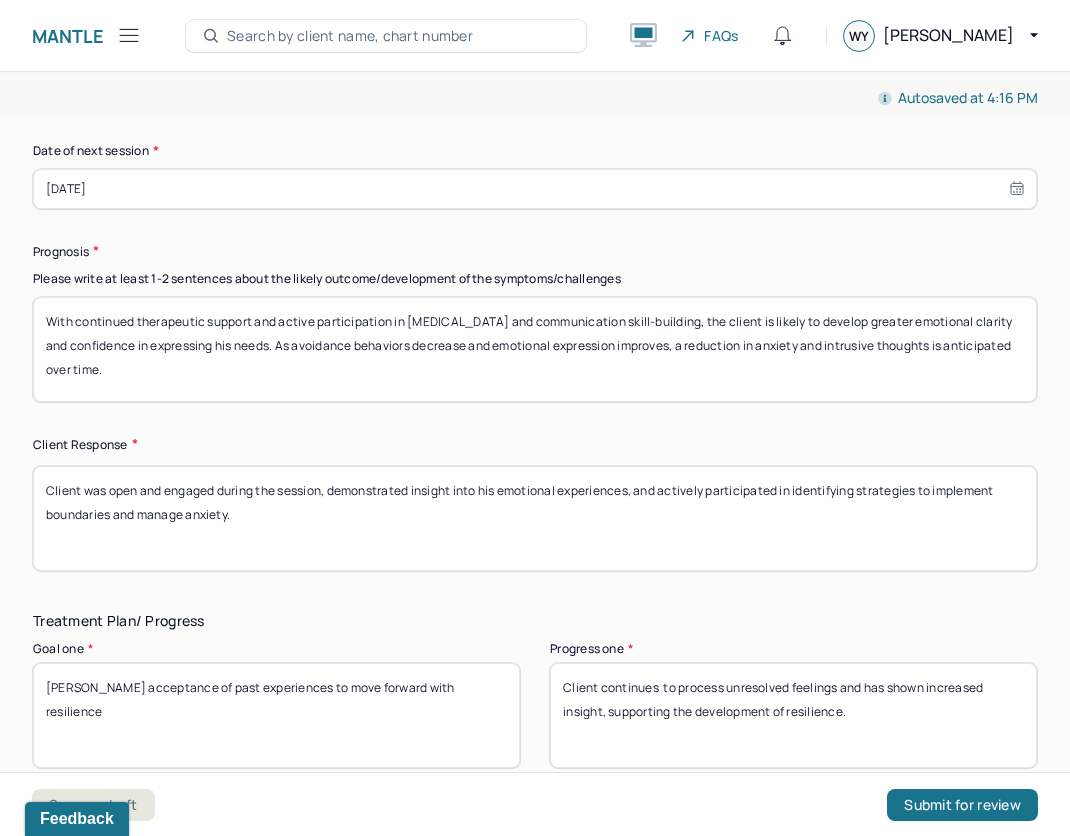 select on "6" 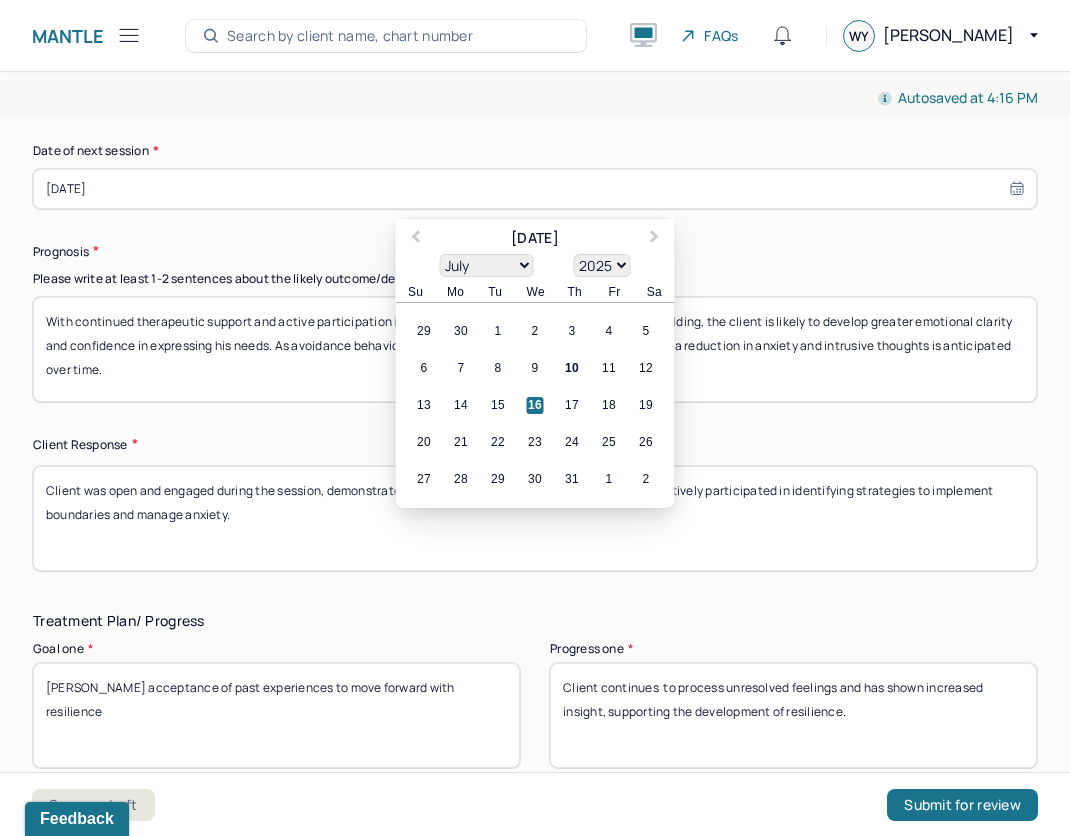 click on "Prognosis" at bounding box center (535, 251) 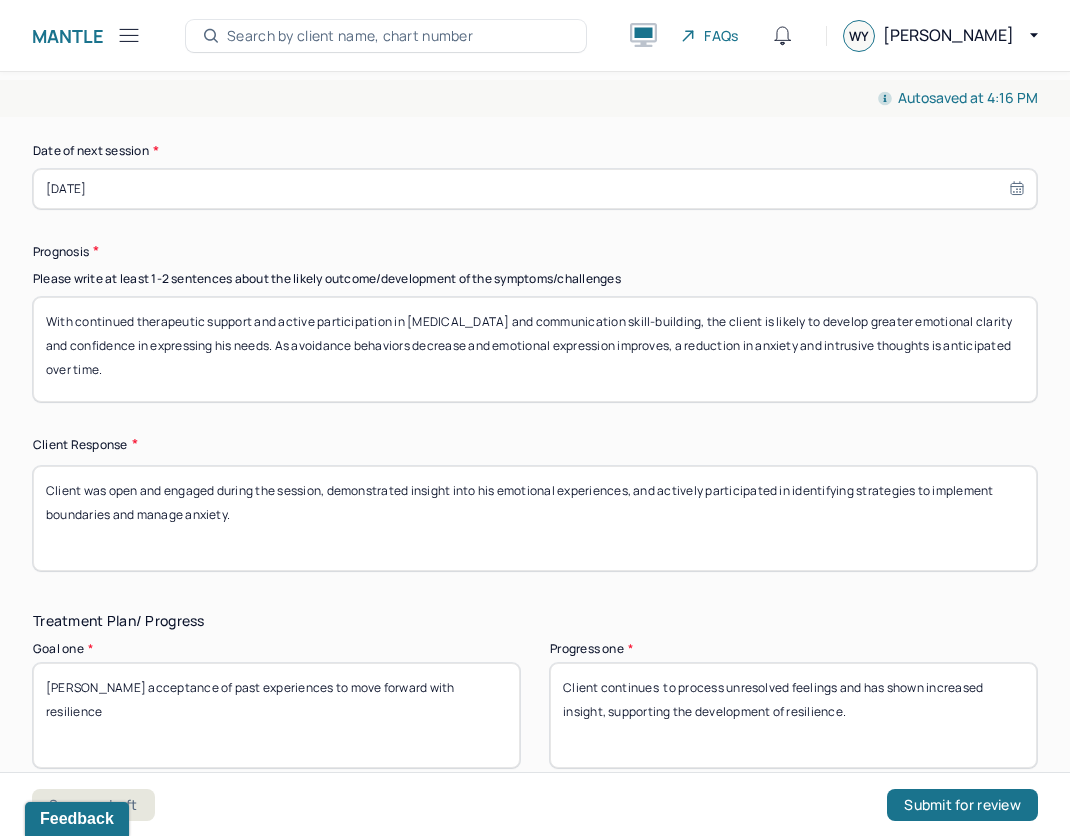 click on "With continued therapeutic support and active participation in [MEDICAL_DATA] and communication skill-building, the client is likely to develop greater emotional clarity and confidence in expressing his needs. As avoidance behaviors decrease and emotional expression improves, a reduction in anxiety and intrusive thoughts is anticipated over time." at bounding box center (535, 349) 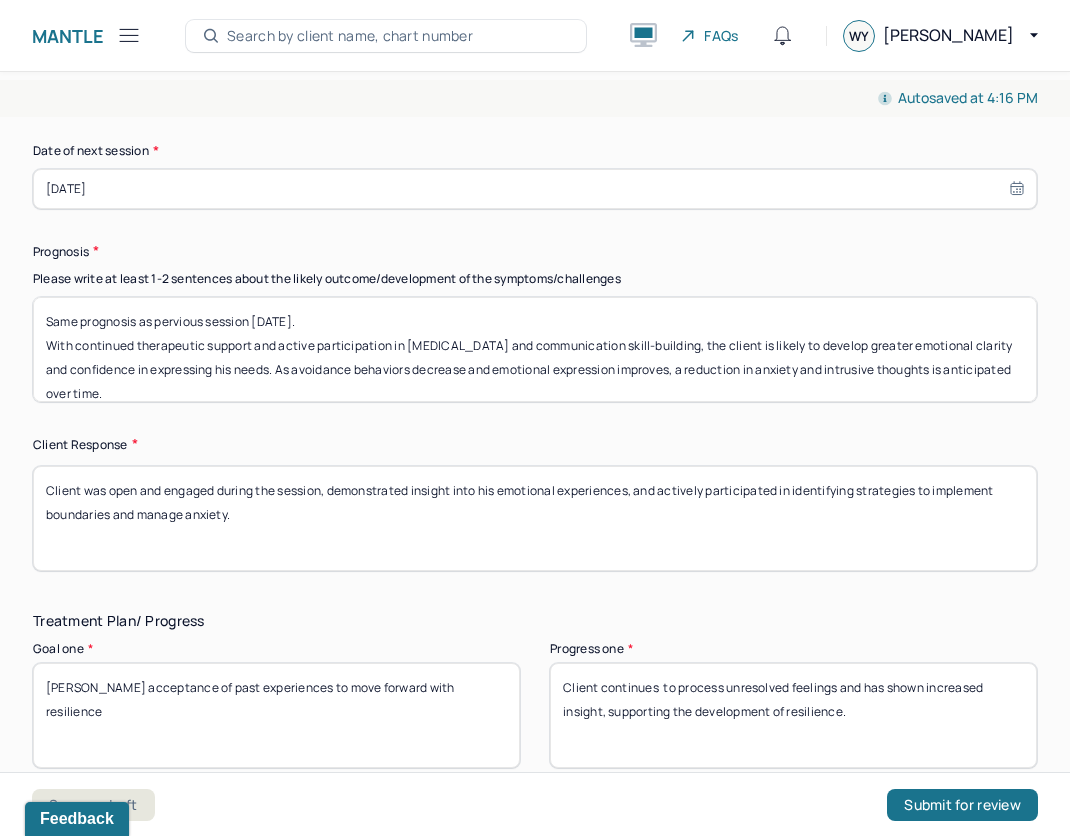 scroll, scrollTop: 2814, scrollLeft: 0, axis: vertical 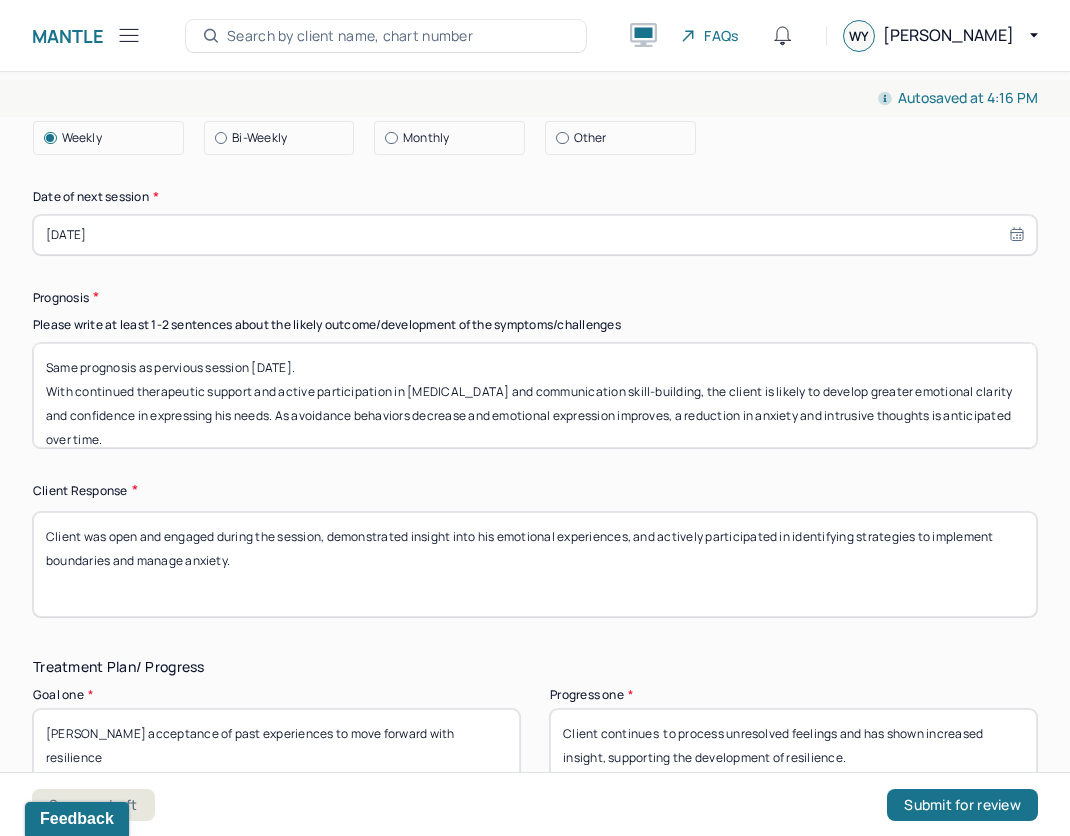 type on "Same prognosis as pervious session [DATE].
With continued therapeutic support and active participation in [MEDICAL_DATA] and communication skill-building, the client is likely to develop greater emotional clarity and confidence in expressing his needs. As avoidance behaviors decrease and emotional expression improves, a reduction in anxiety and intrusive thoughts is anticipated over time." 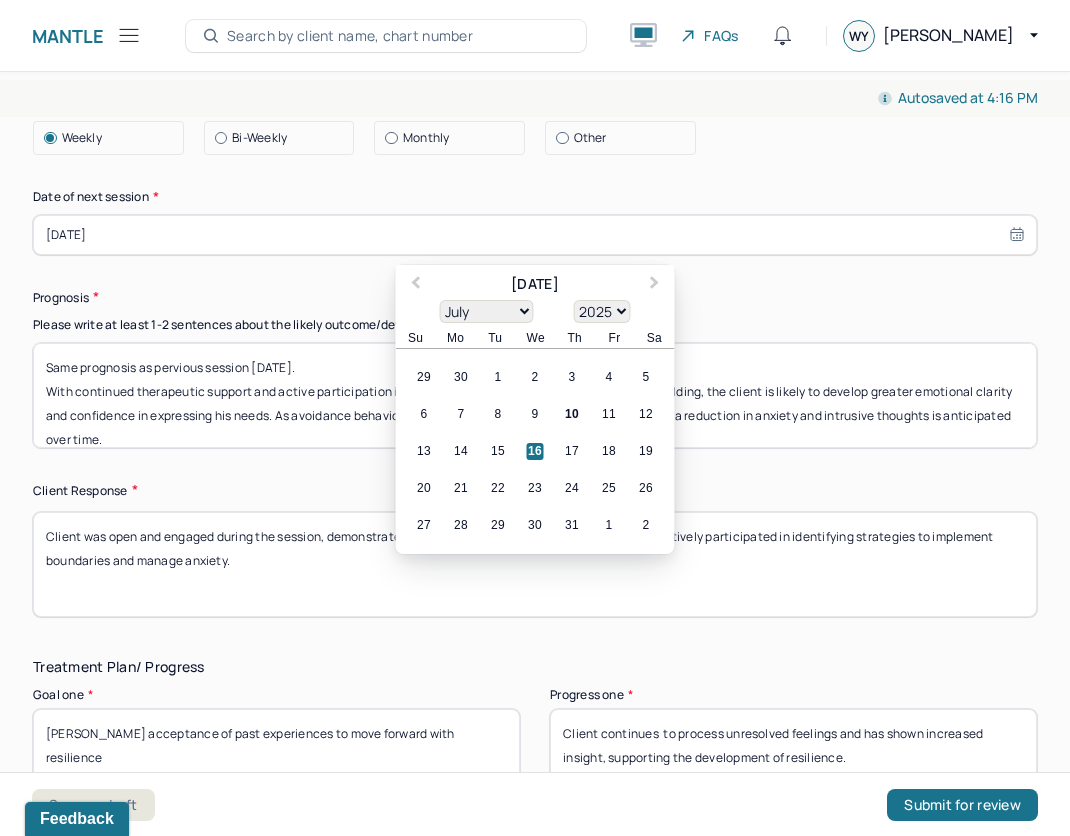 click on "Date of next session *" at bounding box center [535, 197] 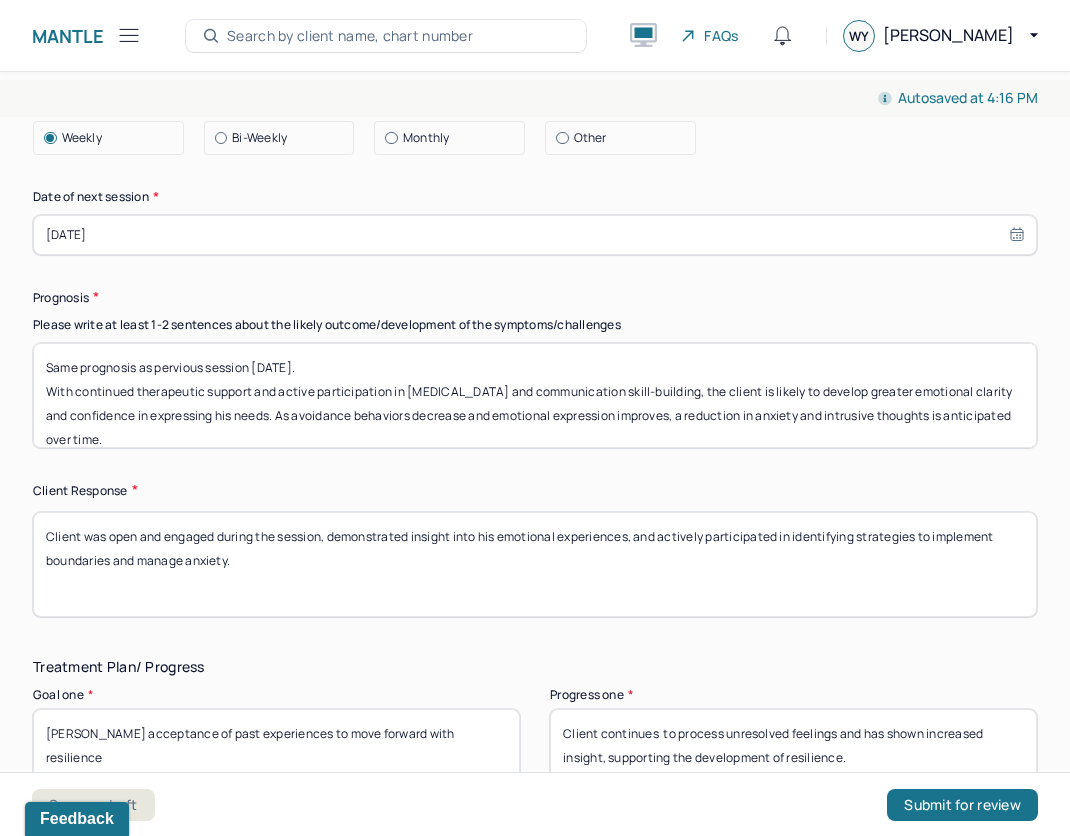 click on "Same prognosis as pervious session [DATE].
With continued therapeutic support and active participation in [MEDICAL_DATA] and communication skill-building, the client is likely to develop greater emotional clarity and confidence in expressing his needs. As avoidance behaviors decrease and emotional expression improves, a reduction in anxiety and intrusive thoughts is anticipated over time." at bounding box center (535, 395) 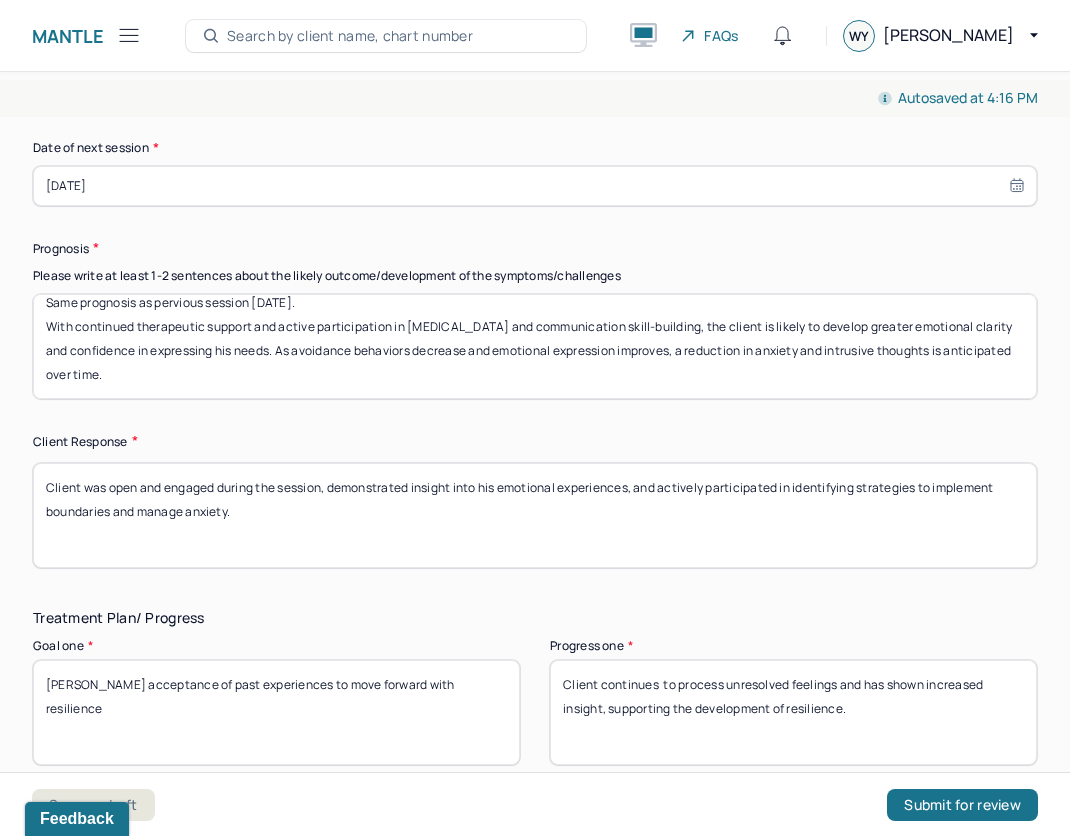 scroll, scrollTop: 2915, scrollLeft: 0, axis: vertical 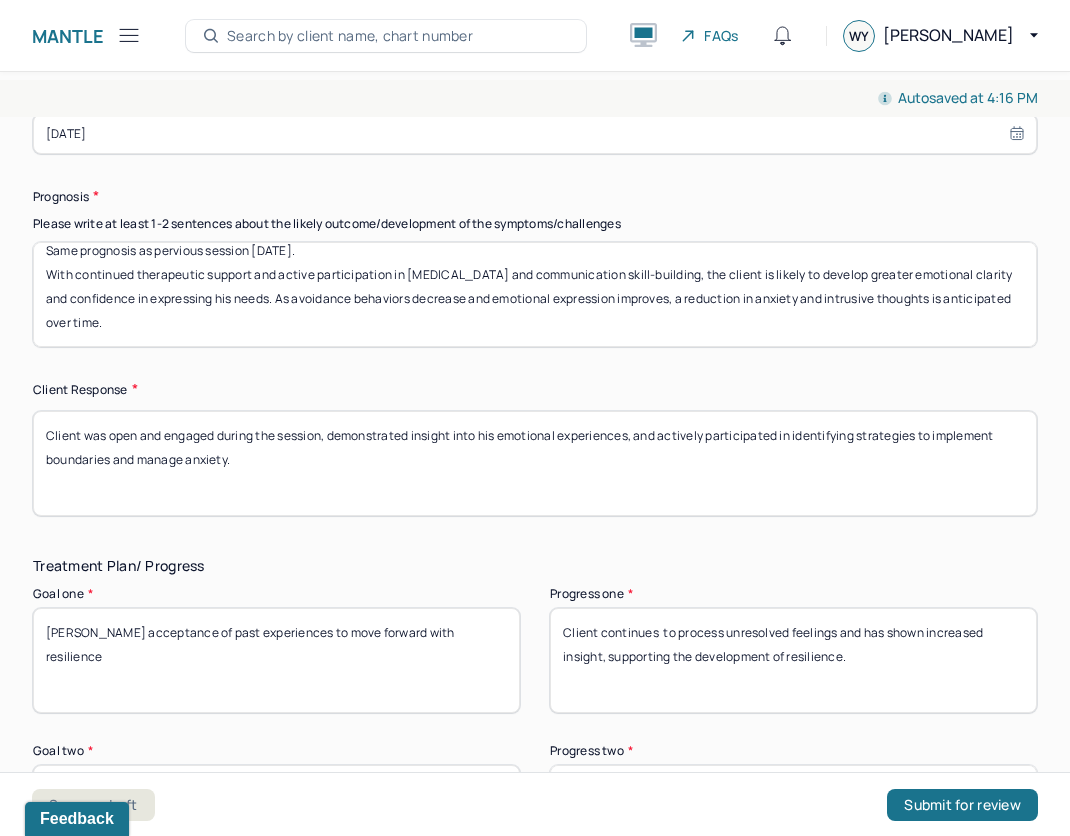 drag, startPoint x: 235, startPoint y: 466, endPoint x: 54, endPoint y: 405, distance: 191.00262 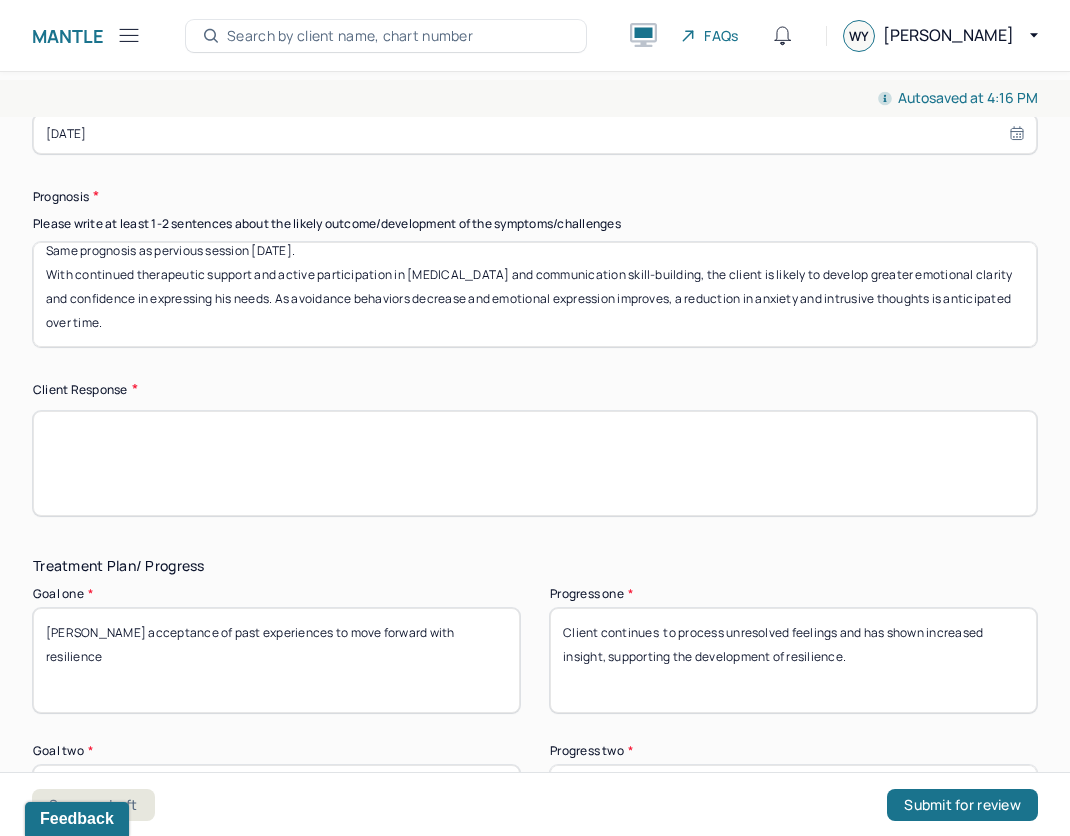 paste on "Client was engaged and participatory throughout the session. He demonstrated openness in sharing personal experiences and was receptive to feedback. He actively reflected on his behaviors and communication patterns, showing a willingness to apply therapeutic strategies discussed. Client responded thoughtfully to prompts and appeared motivated to continue working on self-growth and relational improvement." 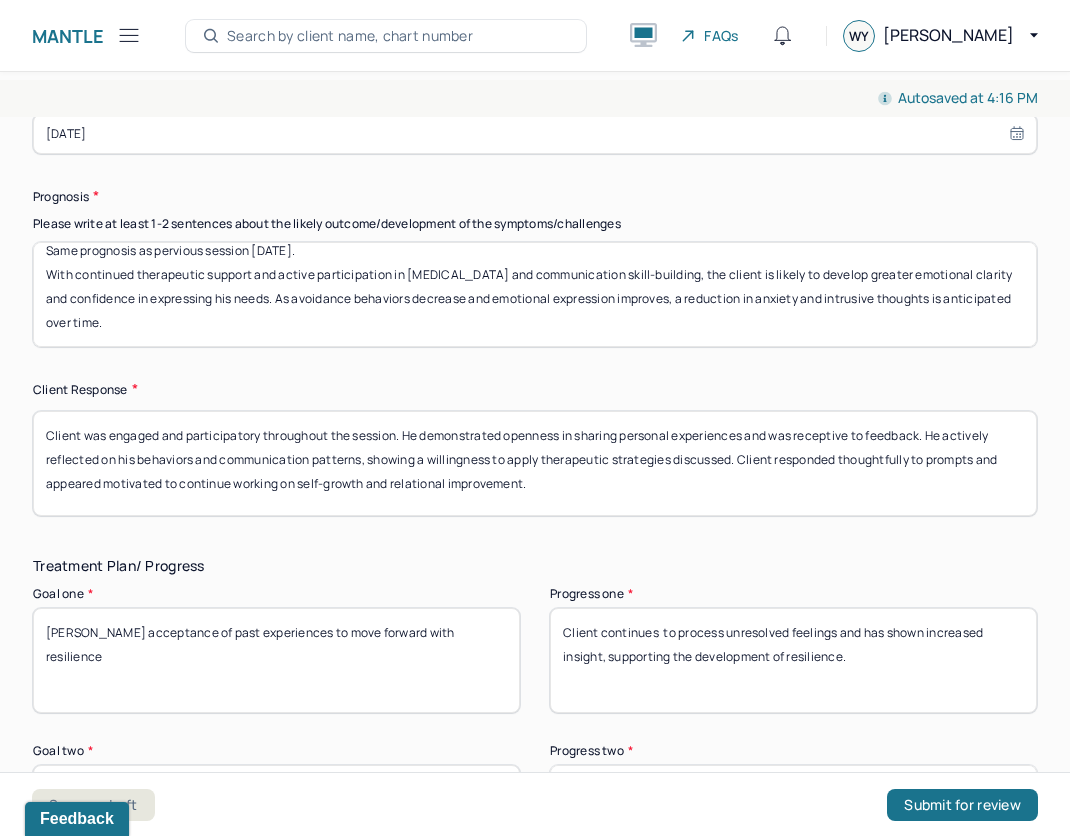 click on "Client was open and engaged during the session, demonstrated insight into his emotional experiences, and actively participated in identifying strategies to implement boundaries and manage anxiety." at bounding box center [535, 463] 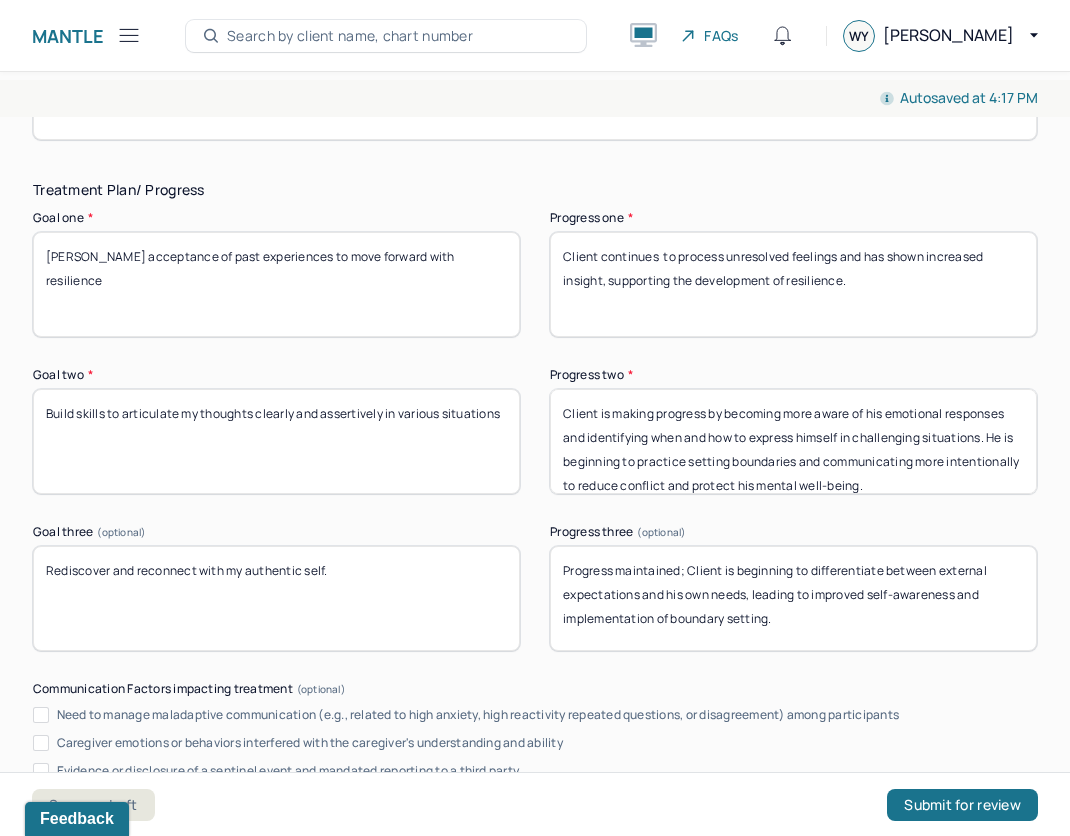 scroll, scrollTop: 3294, scrollLeft: 0, axis: vertical 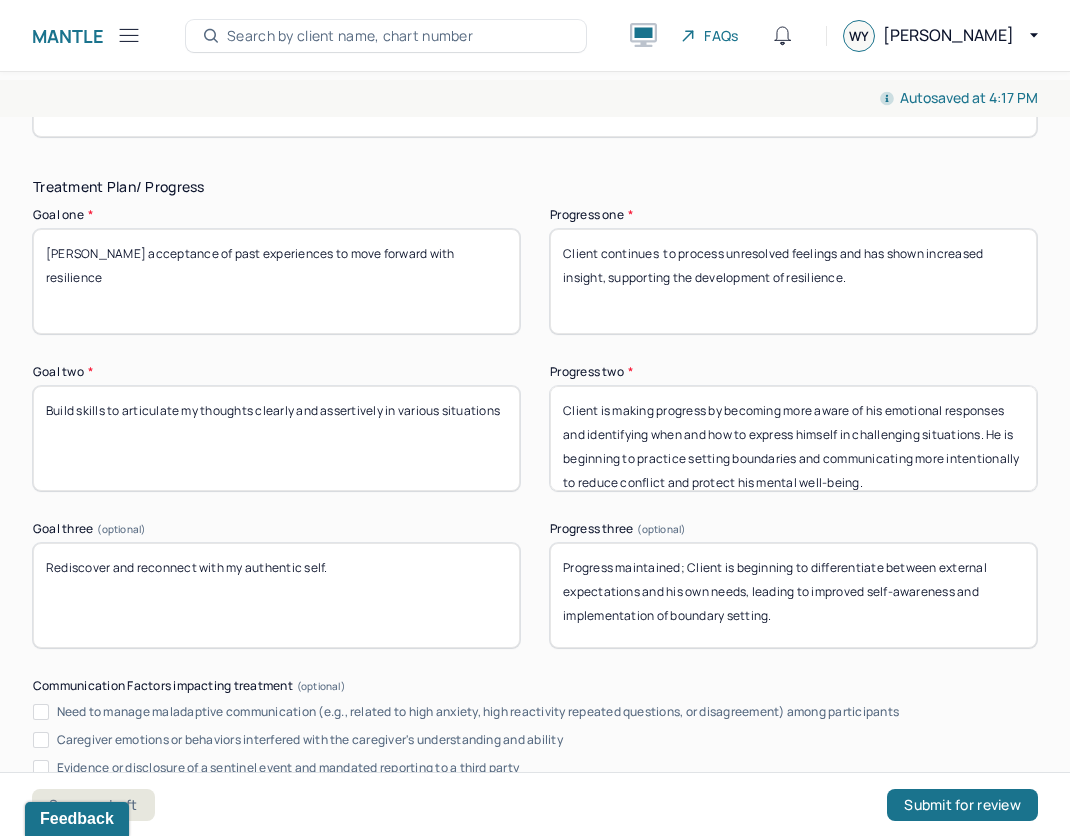 type on "Client was engaged and participatory throughout the session. He demonstrated openness in sharing personal experiences and was receptive to feedback. He actively reflected on his behaviors and communication patterns, showing a willingness to apply therapeutic strategies discussed. Client responded thoughtfully to prompts and appeared motivated to continue working on self-growth and relational improvement." 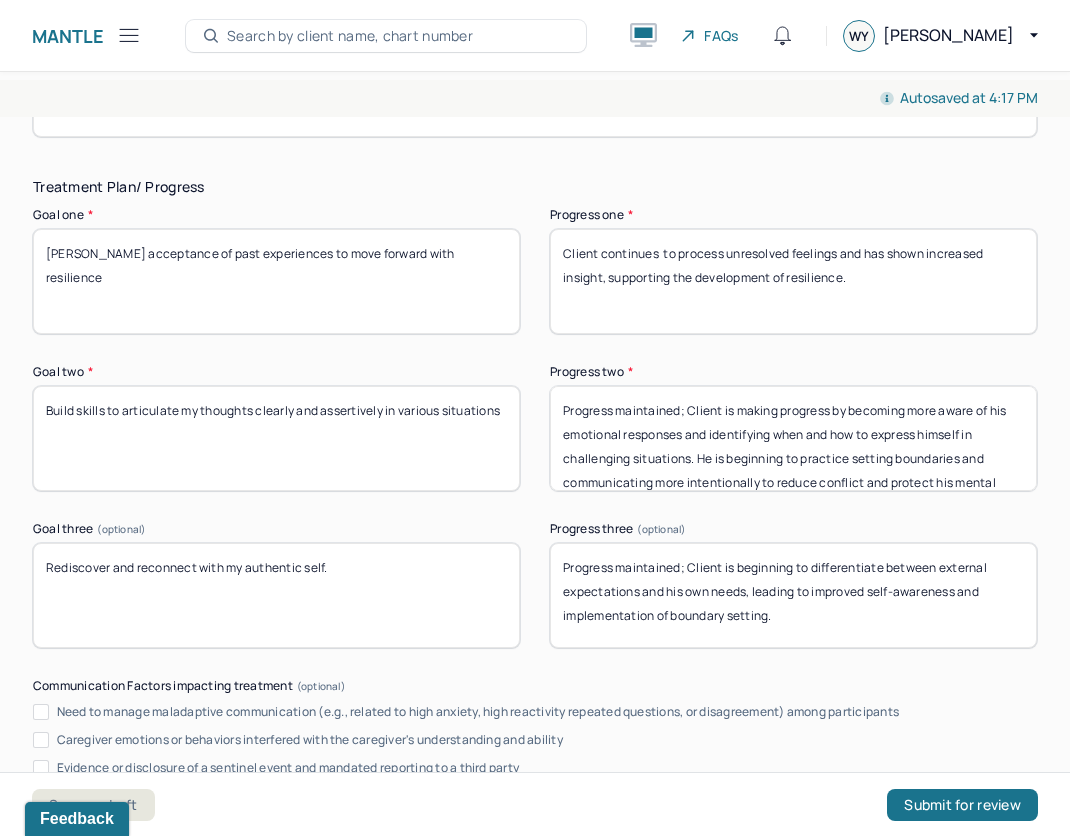 type on "Progress maintained; Client is making progress by becoming more aware of his emotional responses and identifying when and how to express himself in challenging situations. He is beginning to practice setting boundaries and communicating more intentionally to reduce conflict and protect his mental well-being." 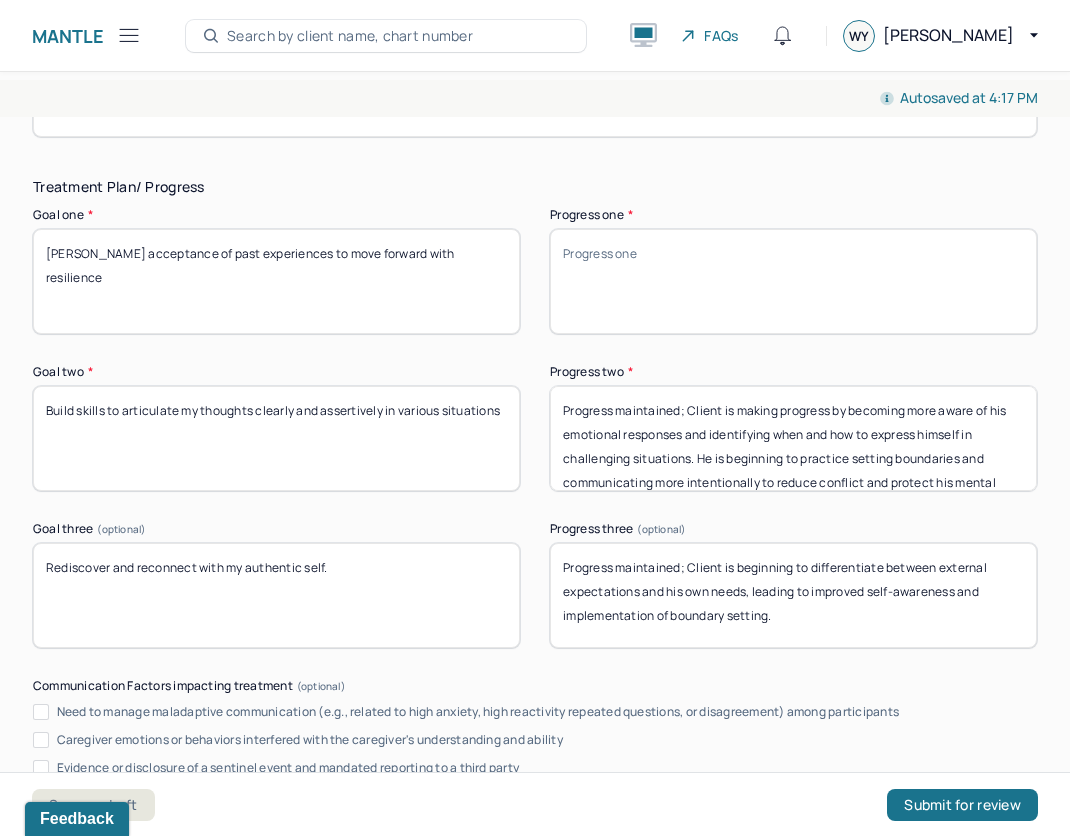 paste on "Client showed progress by reflecting on past experiences with greater acceptance and using those insights to support more mindful and resilient responses in the present." 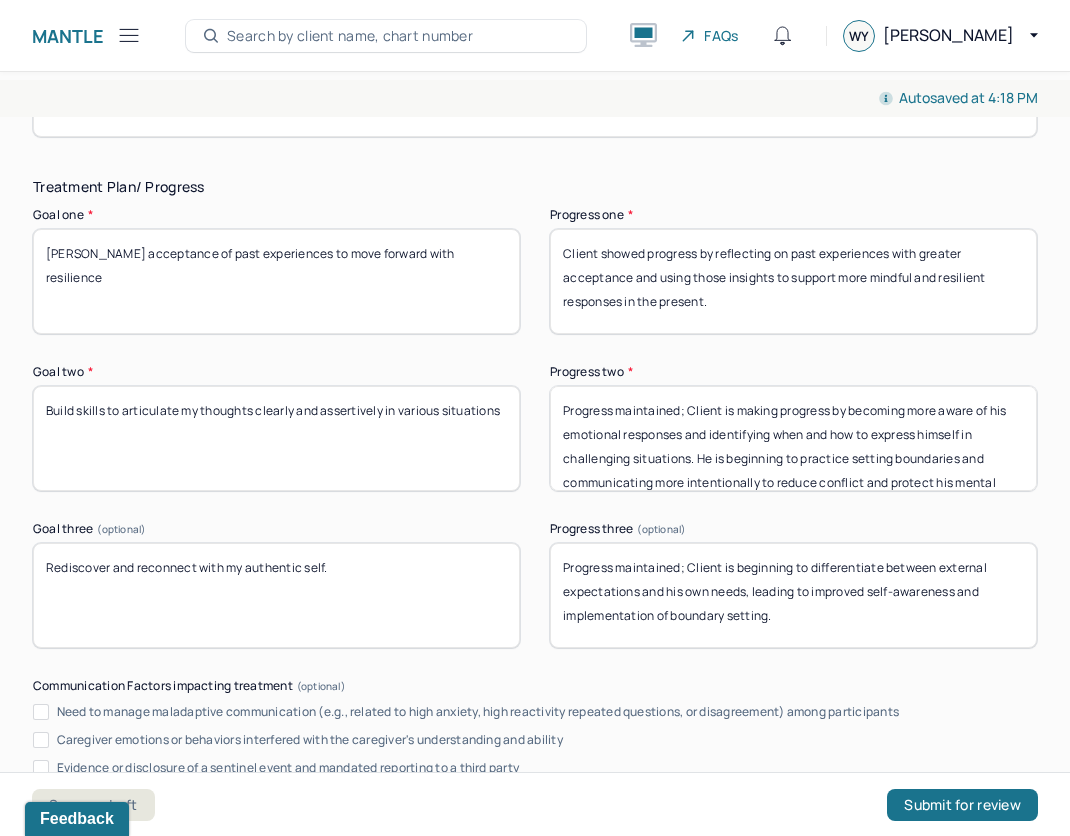drag, startPoint x: 731, startPoint y: 299, endPoint x: 744, endPoint y: 258, distance: 43.011627 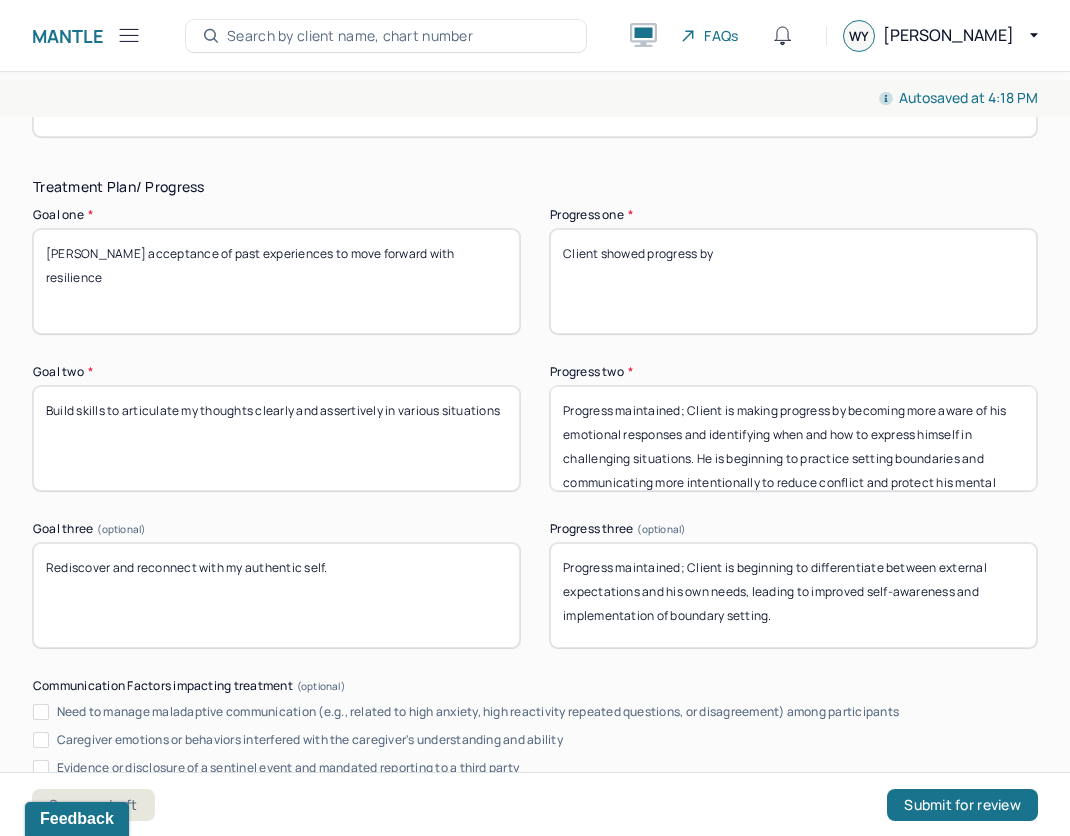 paste on "integrating acceptance of past experiences into current behavior changes, allowing for more regulated emotional responses and a forward-focused mindset." 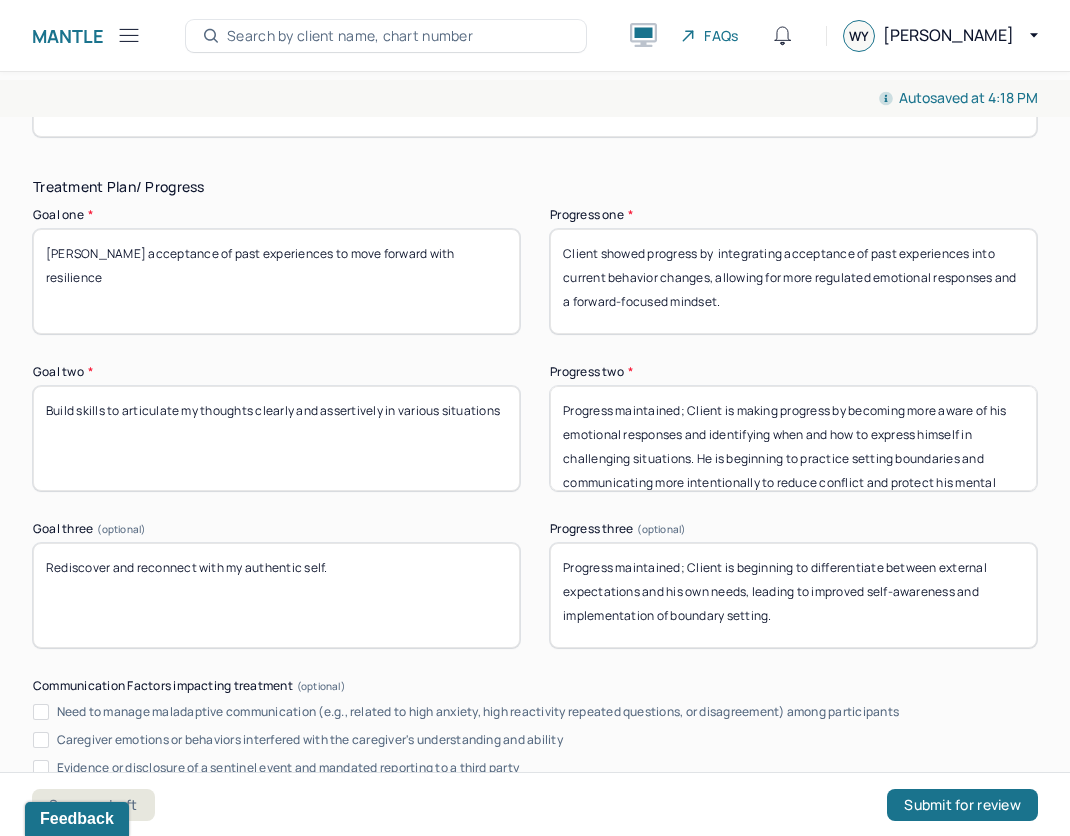 click on "Client showed progress by reflecting on past experiences with greater acceptance and using those insights to support more mindful and resilient responses in the present." at bounding box center [793, 281] 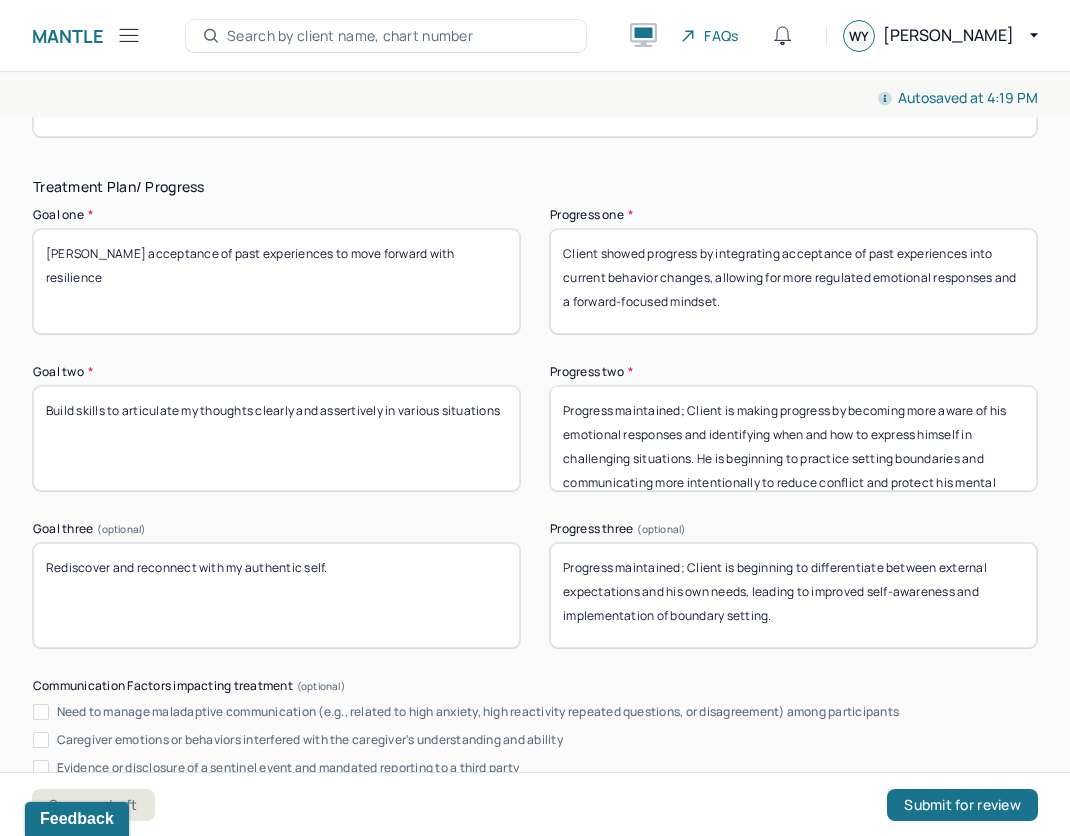click on "Client showed progress by  integrating acceptance of past experiences into current behavior changes, allowing for more regulated emotional responses and a forward-focused mindset." at bounding box center (793, 281) 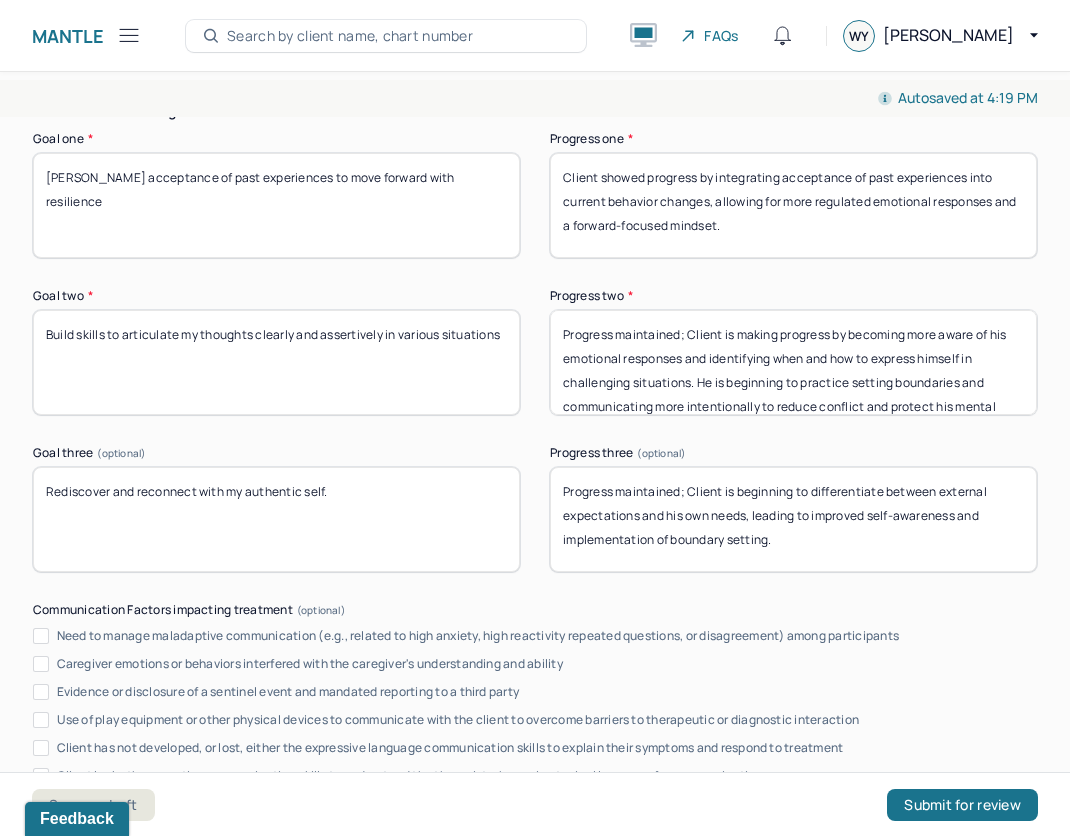 drag, startPoint x: 347, startPoint y: 531, endPoint x: 60, endPoint y: 443, distance: 300.18826 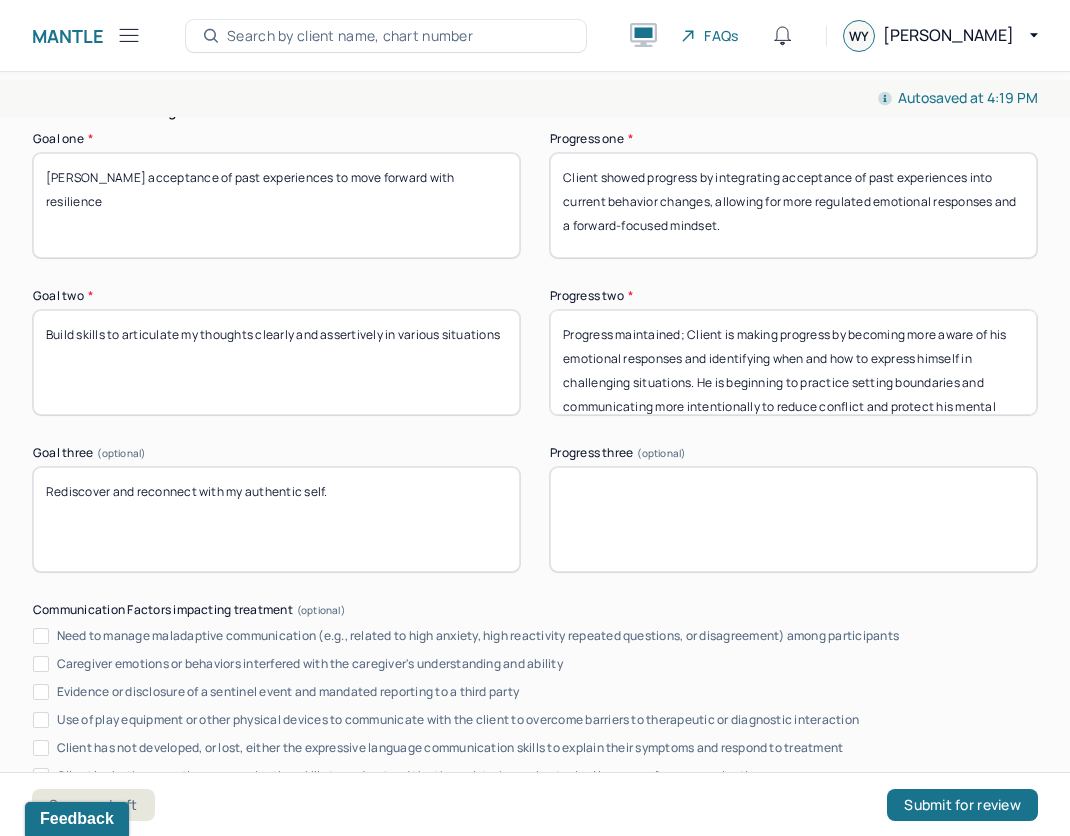 paste on "Client demonstrated progress by prioritizing personal responsibilities, which reflects a deeper connection to his authentic self and a commitment to [MEDICAL_DATA] and integrity." 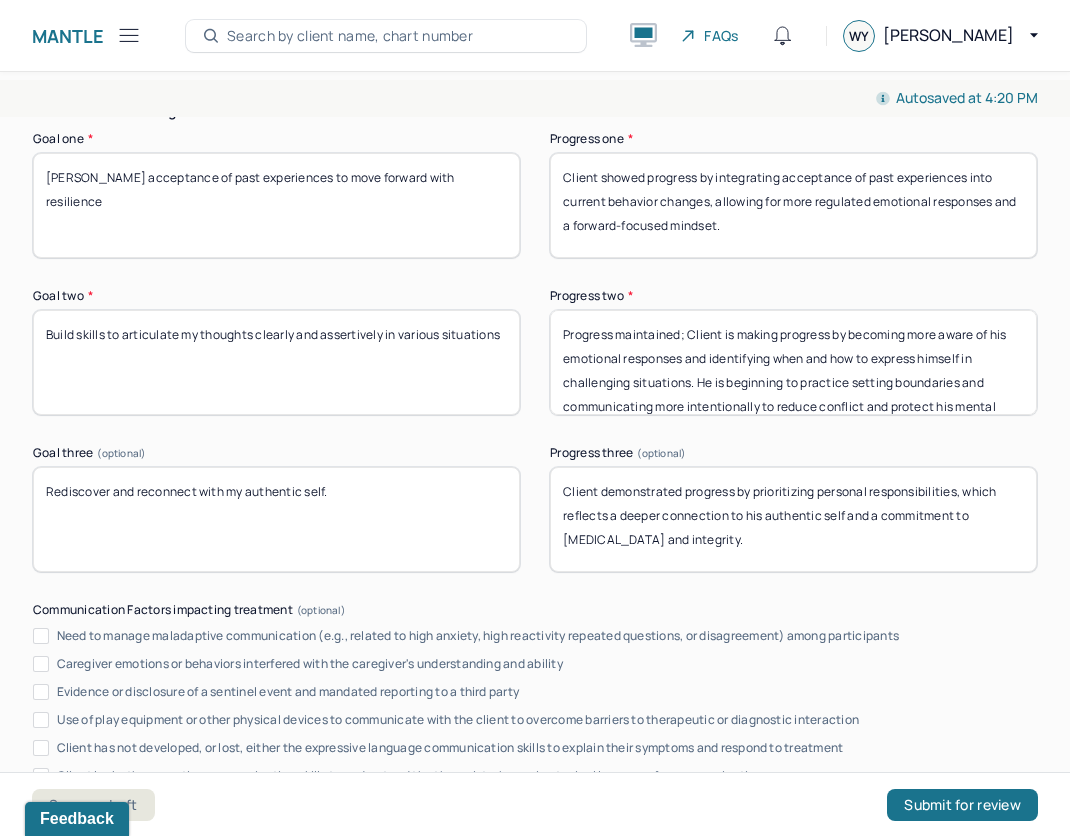 drag, startPoint x: 709, startPoint y: 542, endPoint x: 621, endPoint y: 542, distance: 88 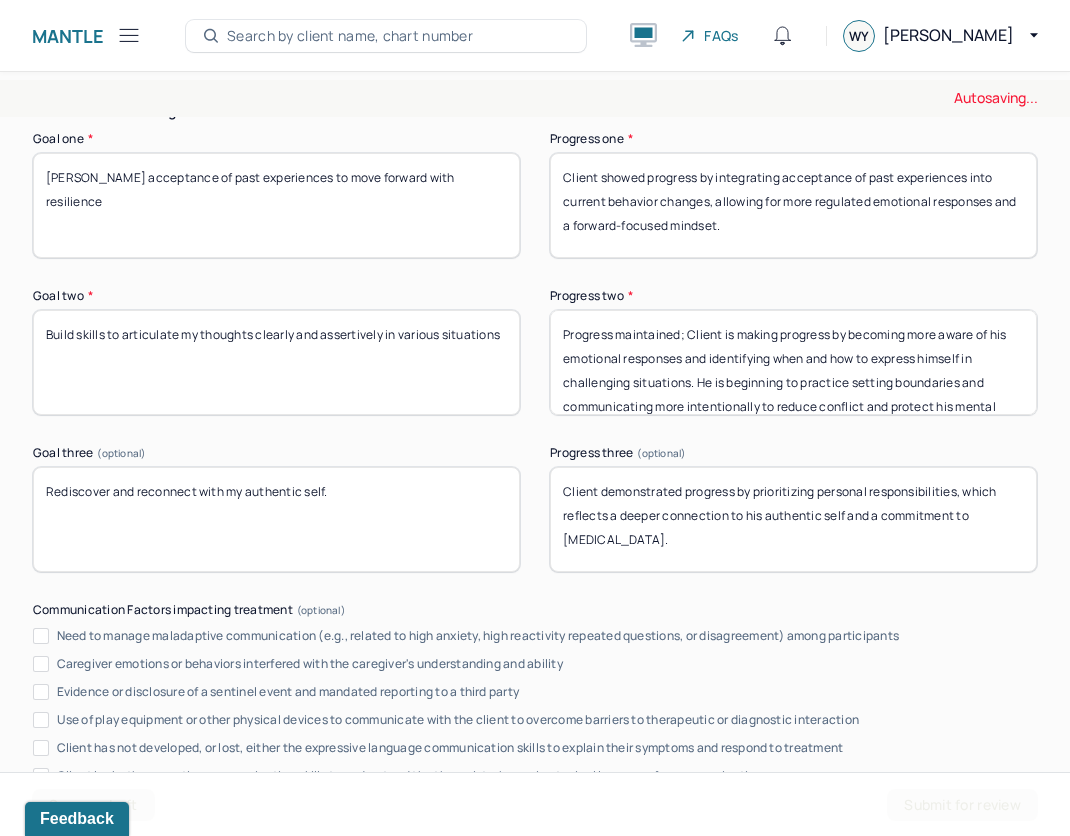 click on "Client demonstrated progress by prioritizing personal responsibilities, which reflects a deeper connection to his authentic self and a commitment to [MEDICAL_DATA] and integrity." at bounding box center [793, 519] 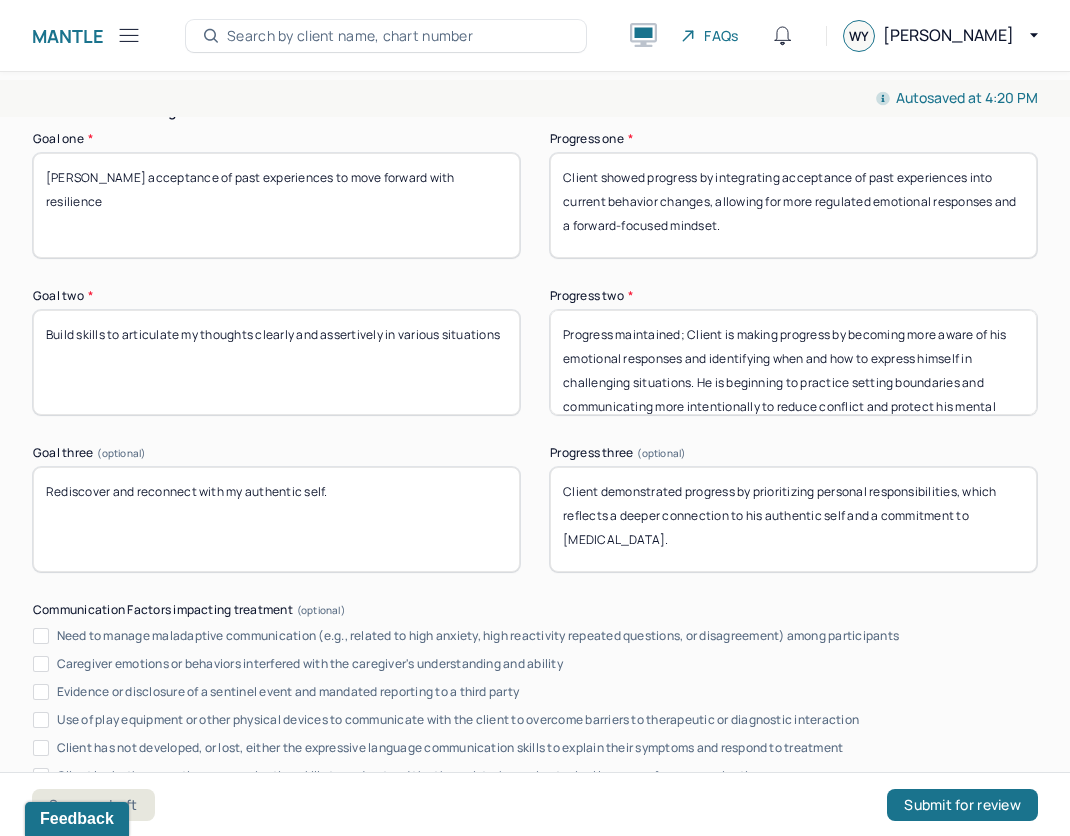 scroll, scrollTop: 16, scrollLeft: 0, axis: vertical 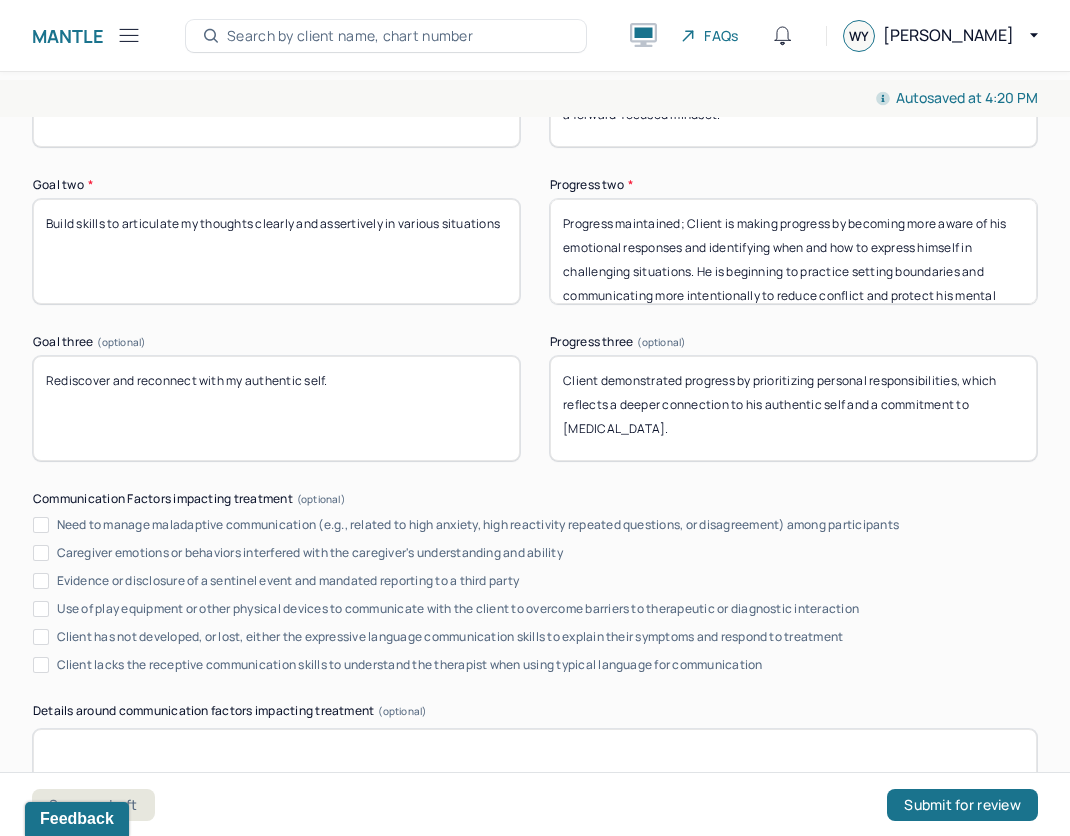 click on "Client demonstrated progress by prioritizing personal responsibilities, which reflects a deeper connection to his authentic self and a commitment to [MEDICAL_DATA]." at bounding box center [793, 408] 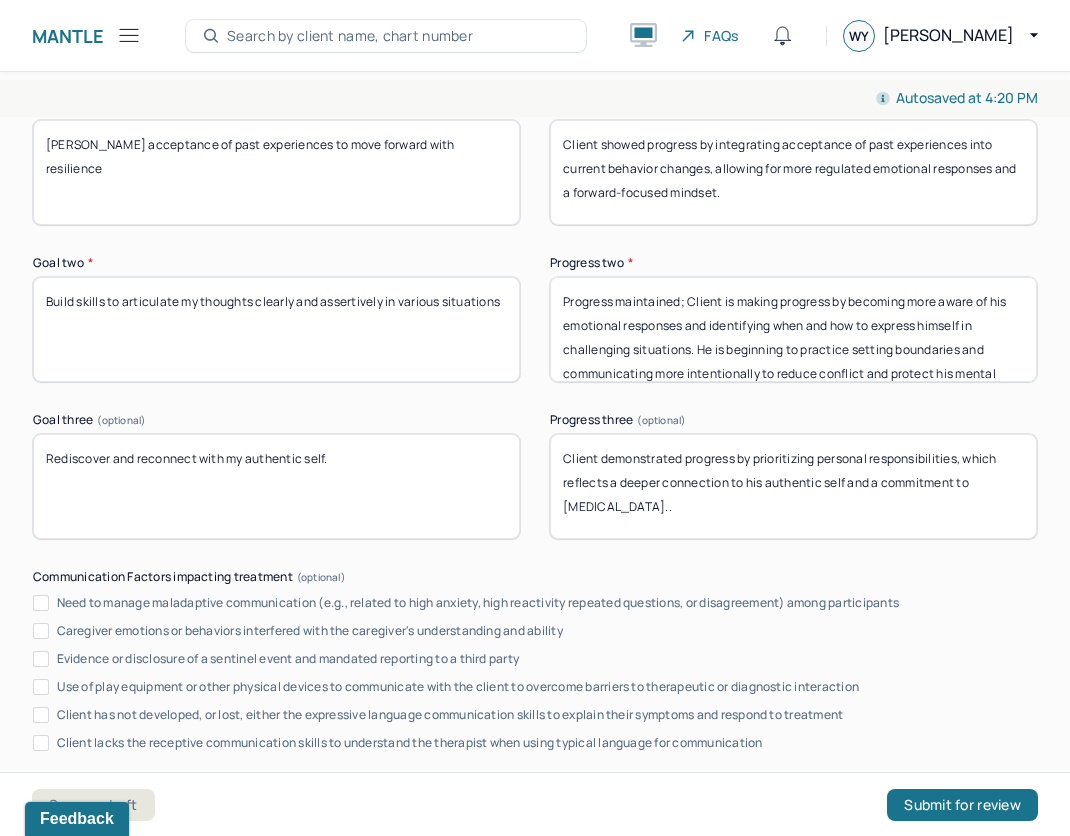 scroll, scrollTop: 3380, scrollLeft: 0, axis: vertical 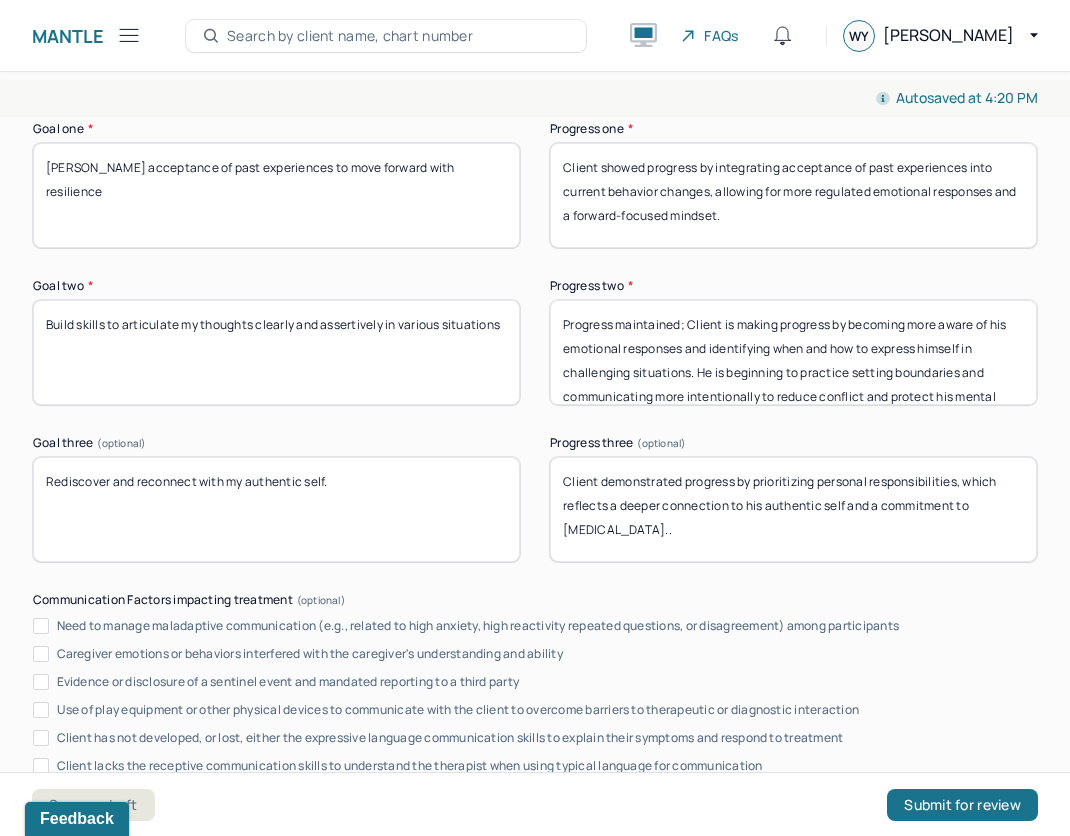 type on "Client demonstrated progress by prioritizing personal responsibilities, which reflects a deeper connection to his authentic self and a commitment to [MEDICAL_DATA].." 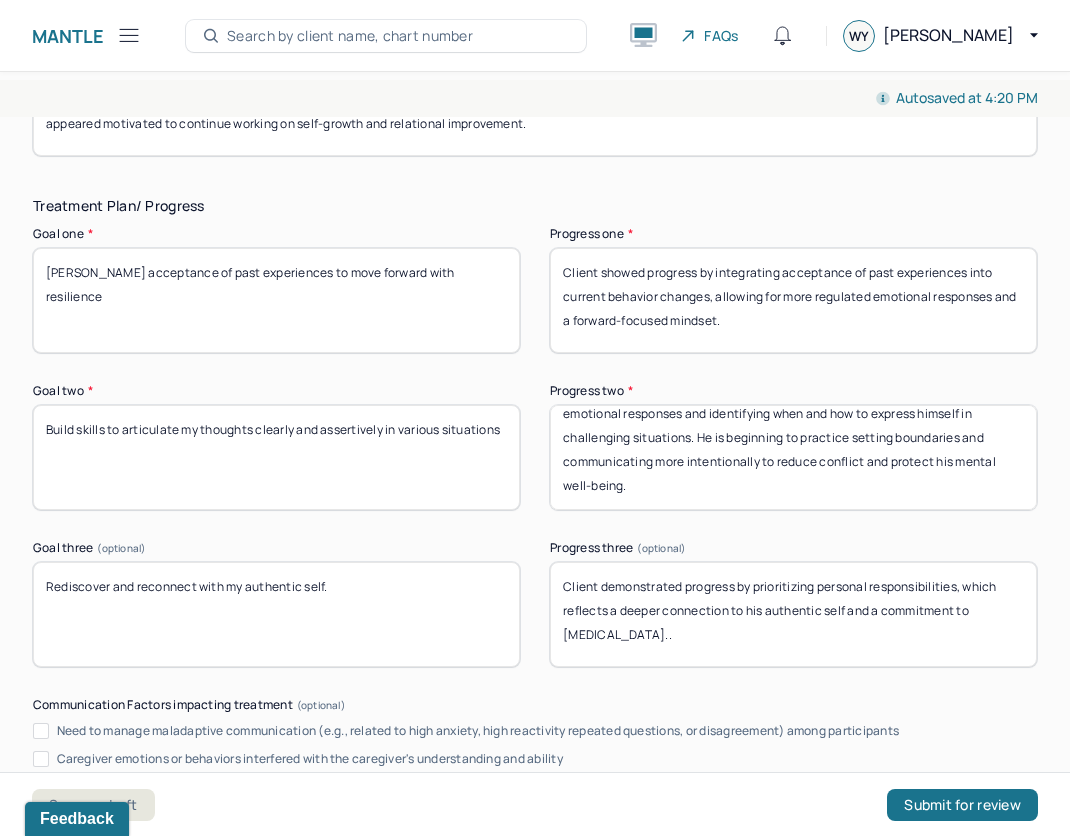 scroll, scrollTop: 3292, scrollLeft: 0, axis: vertical 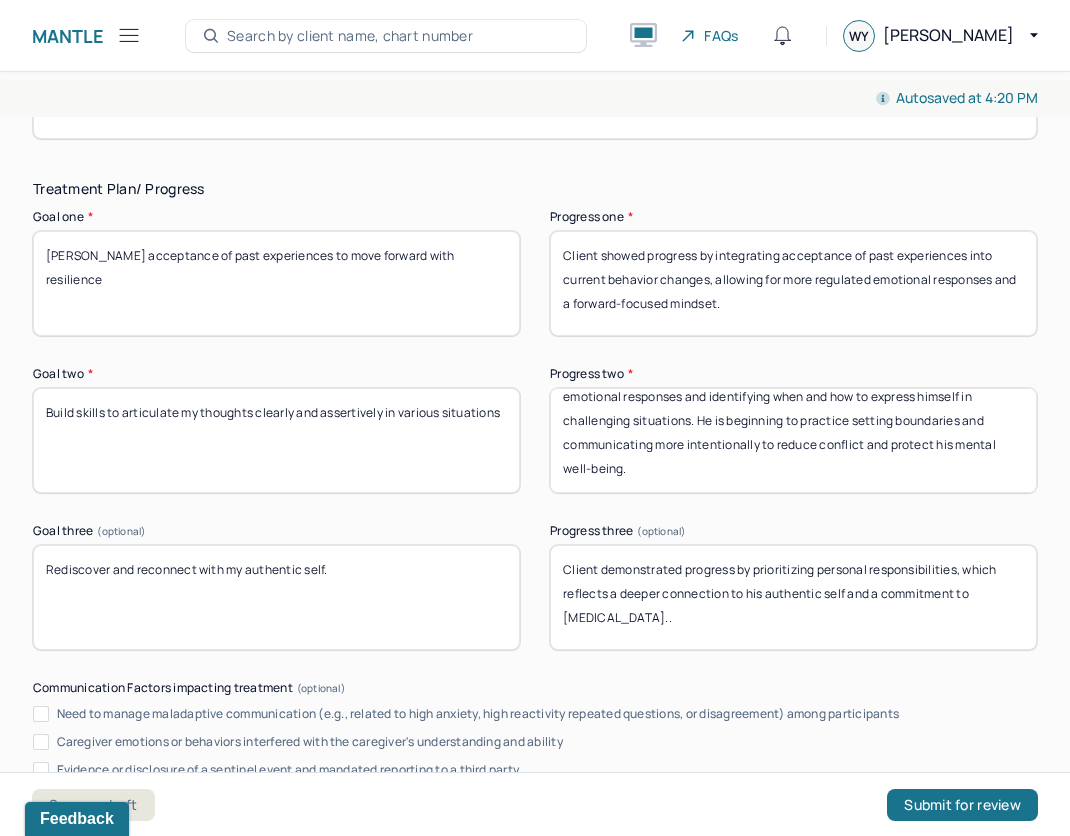 click on "Client showed progress by integrating acceptance of past experiences into current behavior changes, allowing for more regulated emotional responses and a forward-focused mindset." at bounding box center [793, 283] 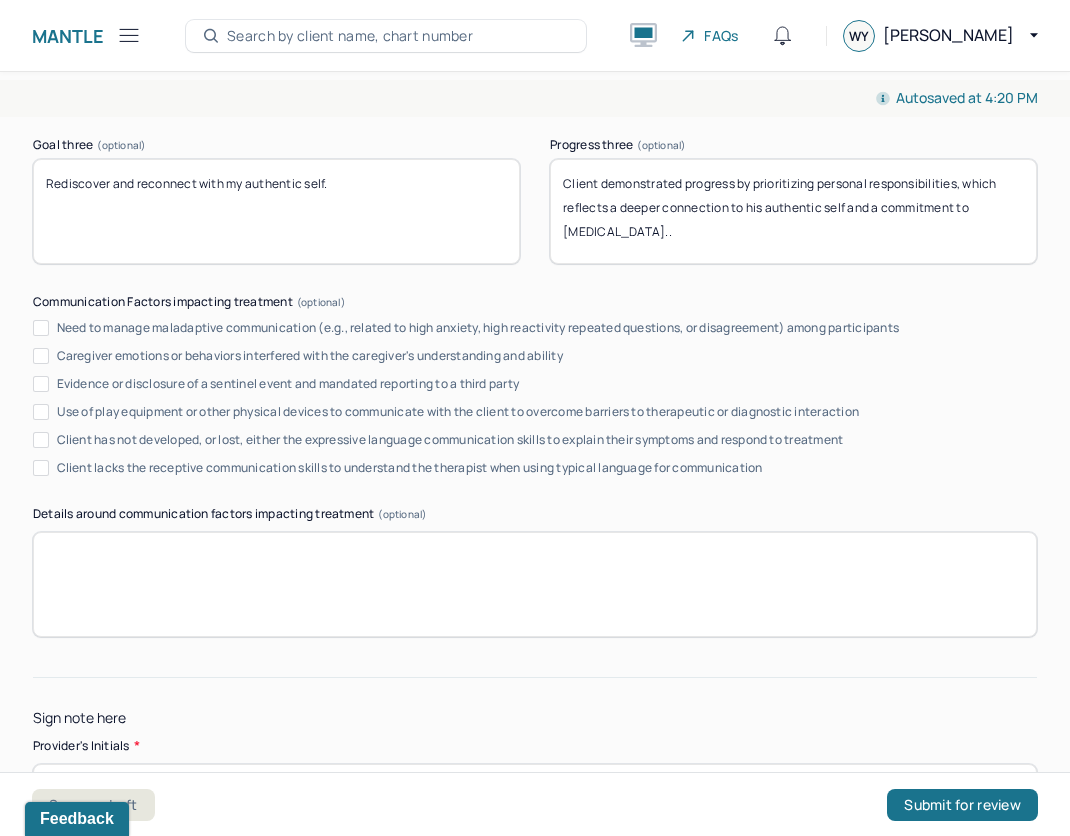 scroll, scrollTop: 3742, scrollLeft: 0, axis: vertical 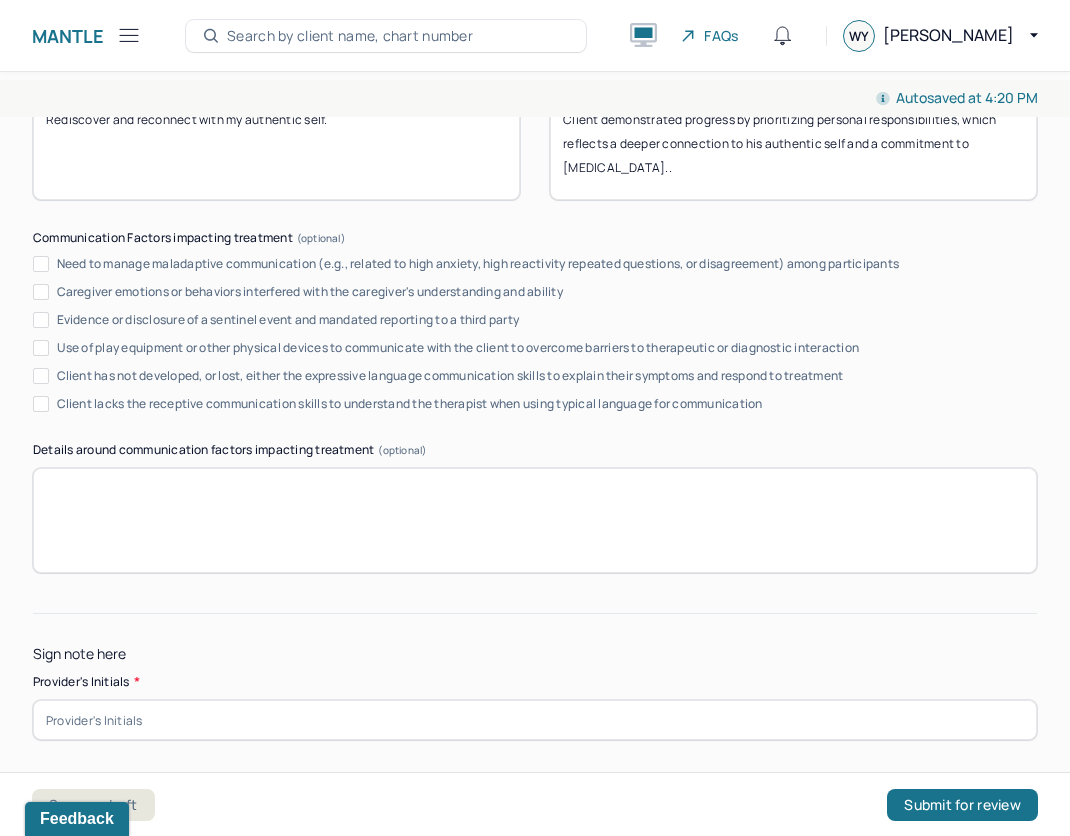click at bounding box center (535, 720) 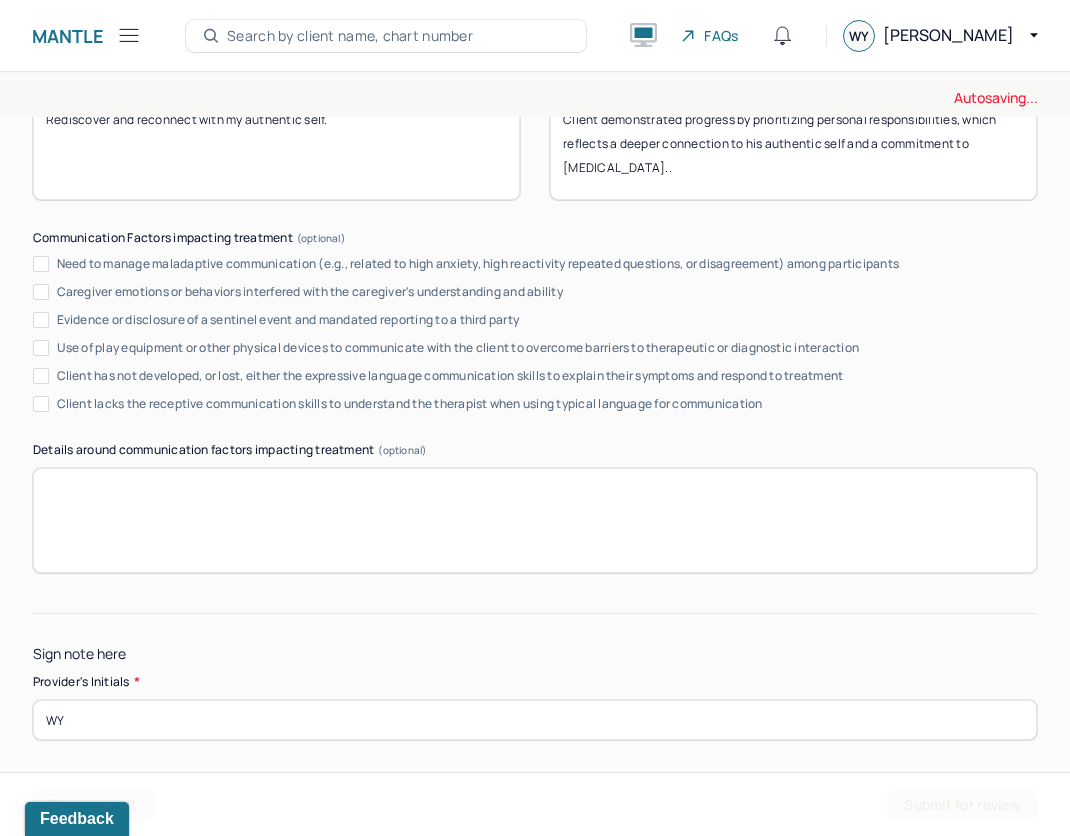 type on "WY" 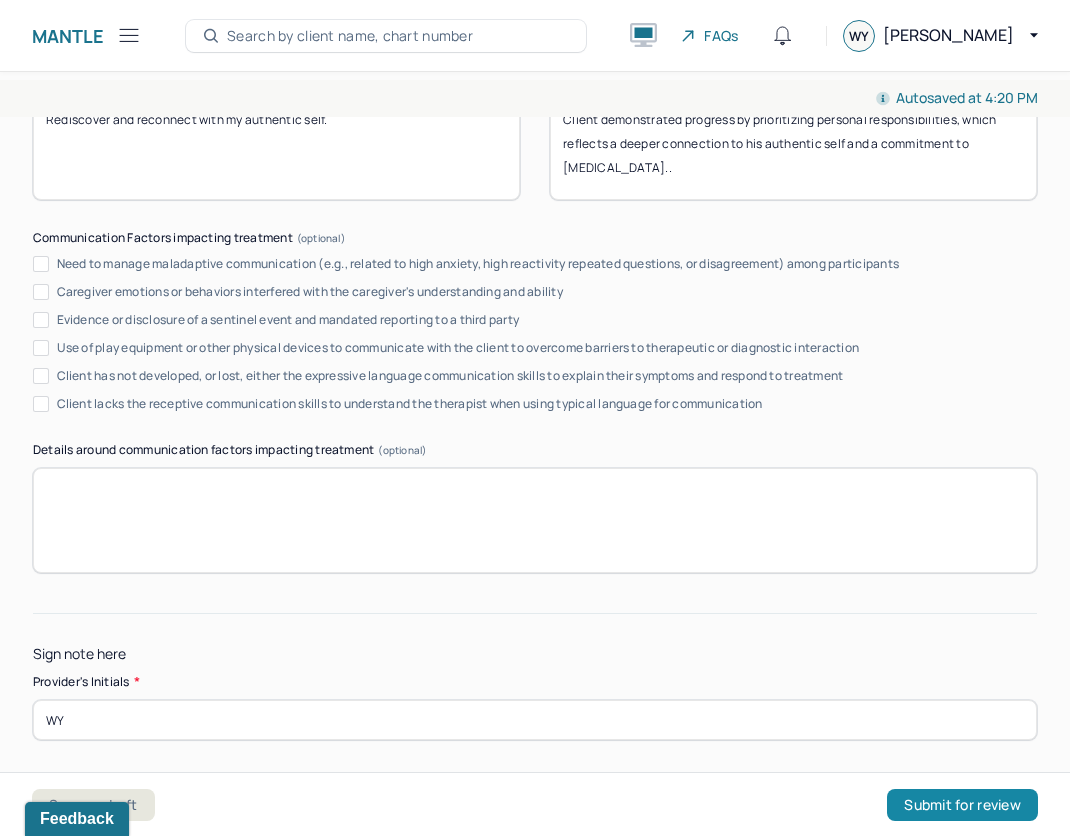 click on "Submit for review" at bounding box center (962, 805) 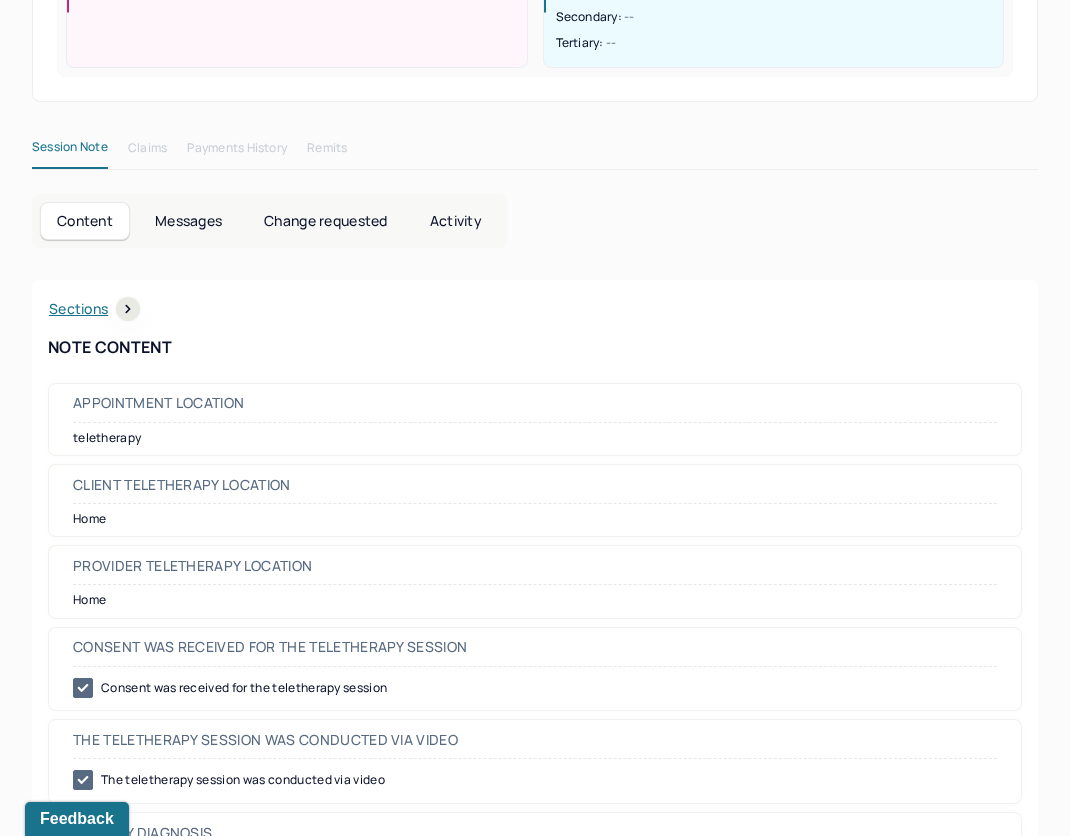 scroll, scrollTop: 0, scrollLeft: 0, axis: both 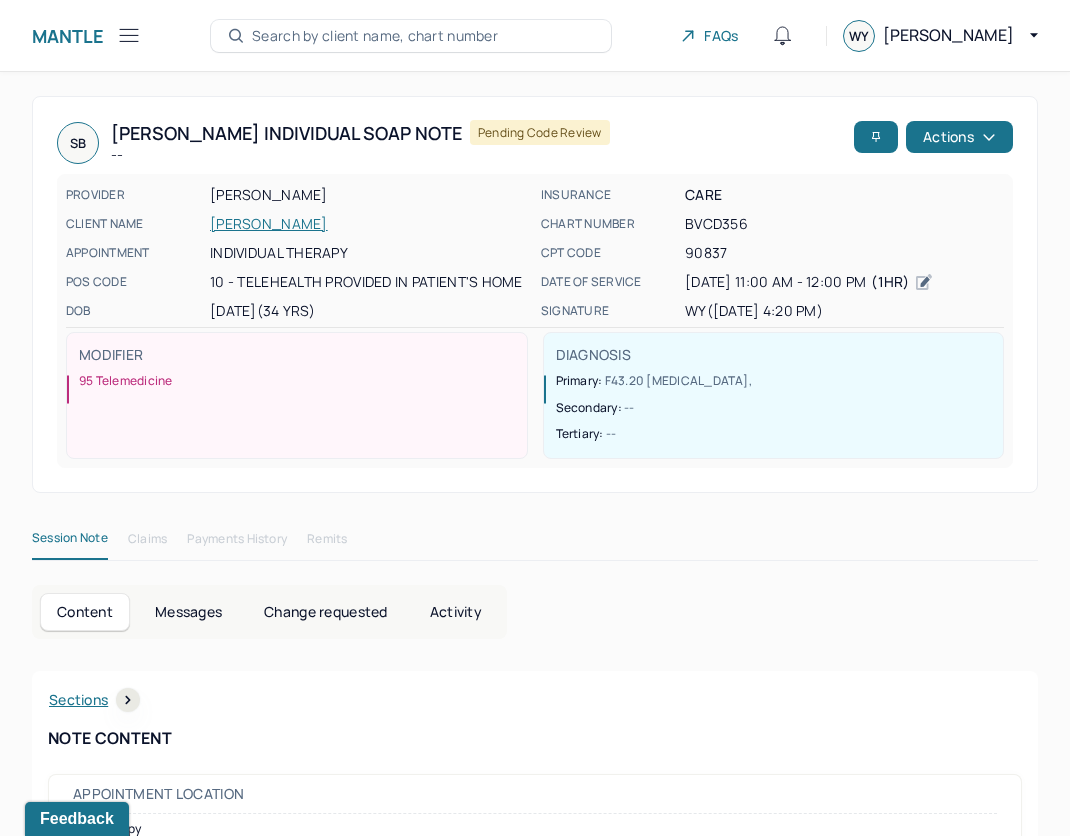 click 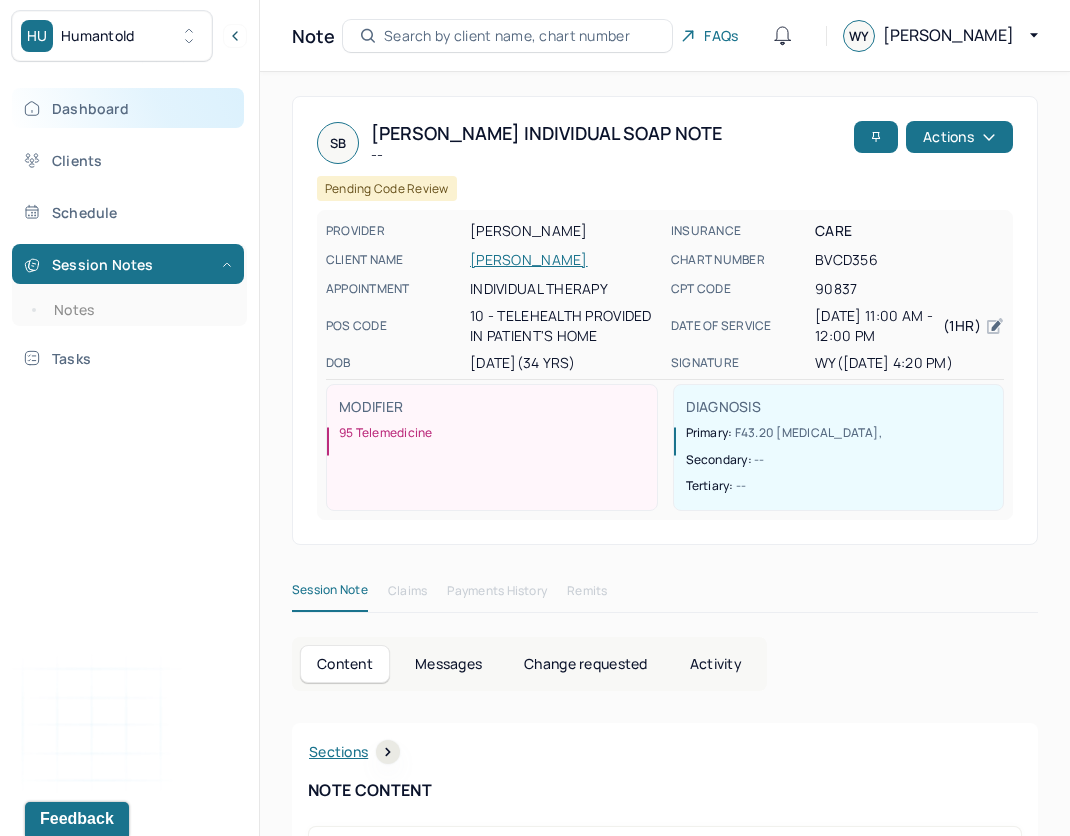 click on "Dashboard" at bounding box center (128, 108) 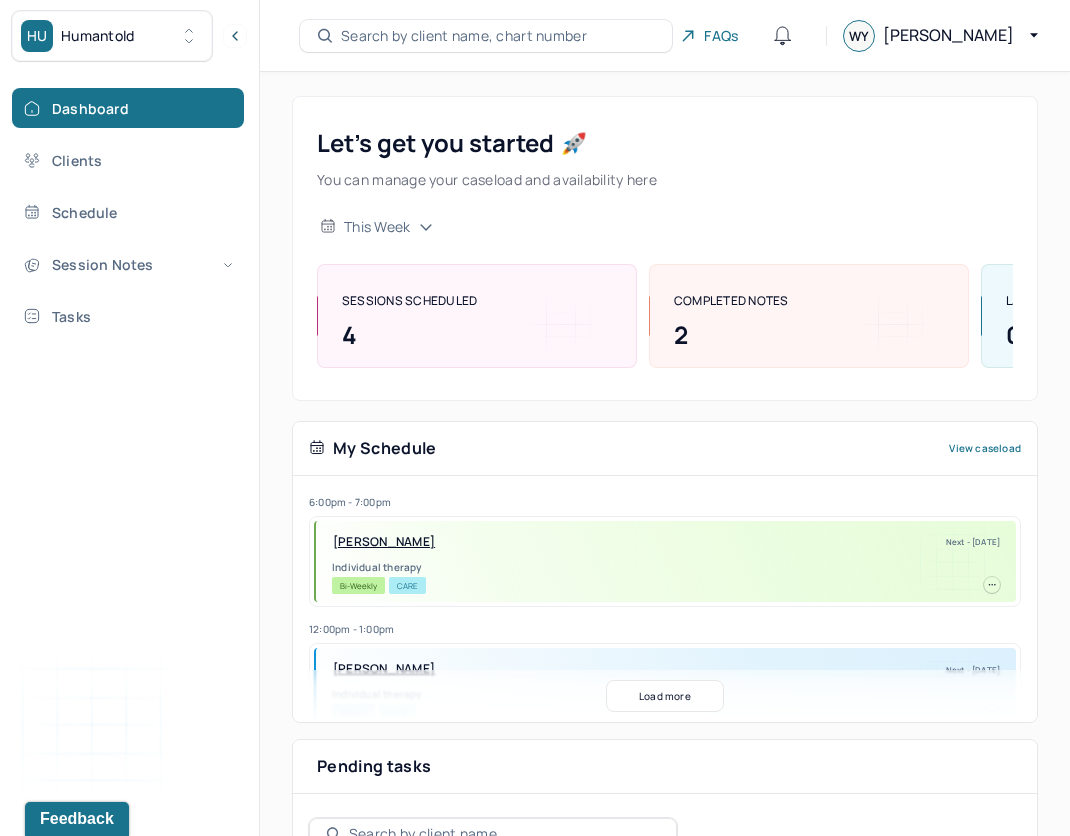 scroll, scrollTop: 163, scrollLeft: 0, axis: vertical 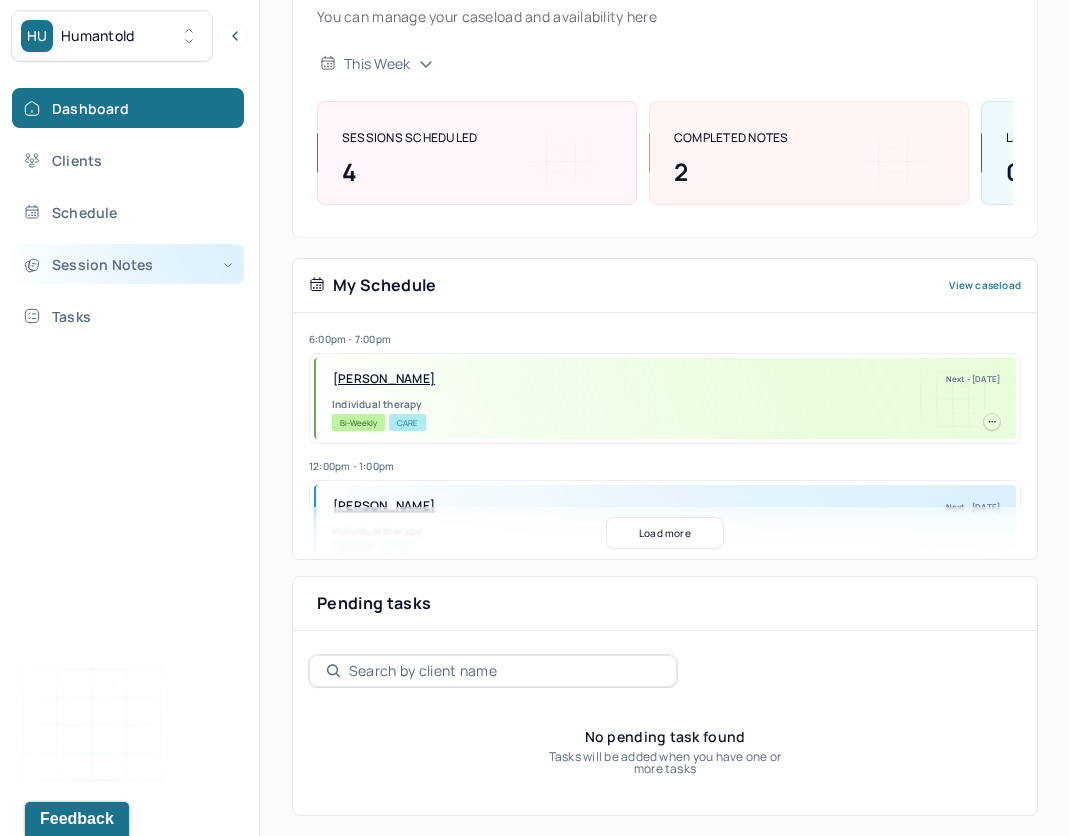 click on "Session Notes" at bounding box center (128, 264) 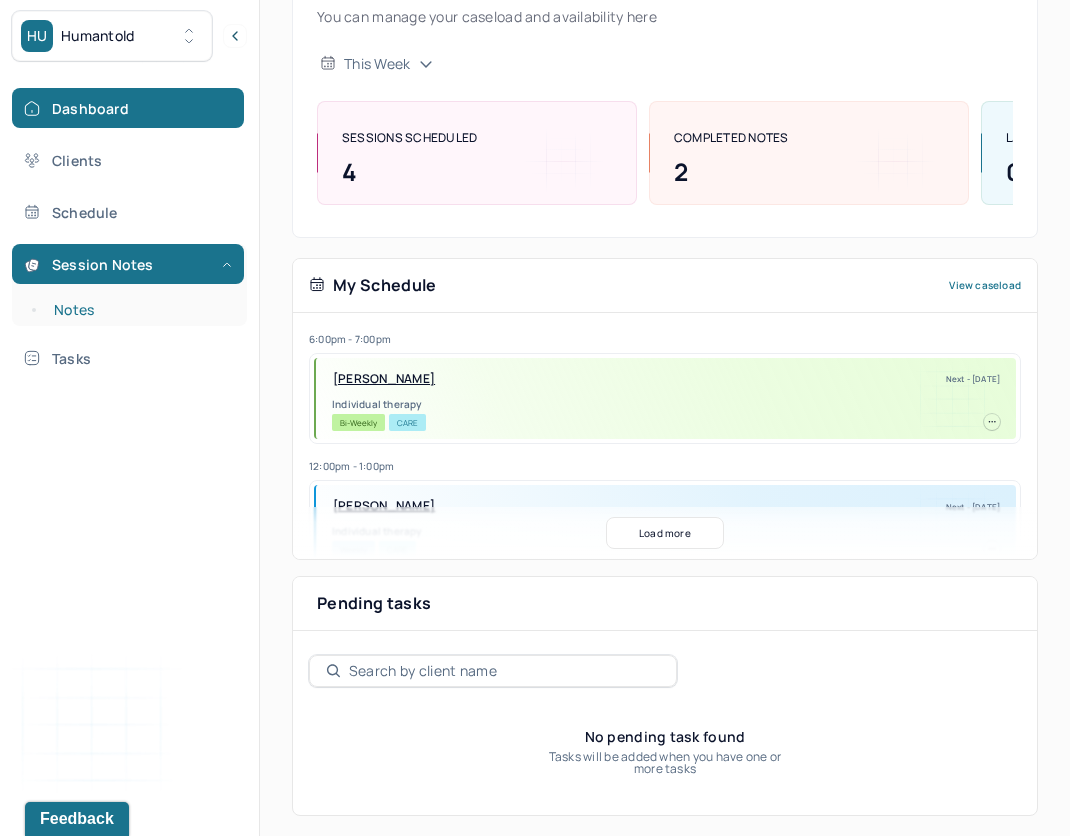click on "Notes" at bounding box center [139, 310] 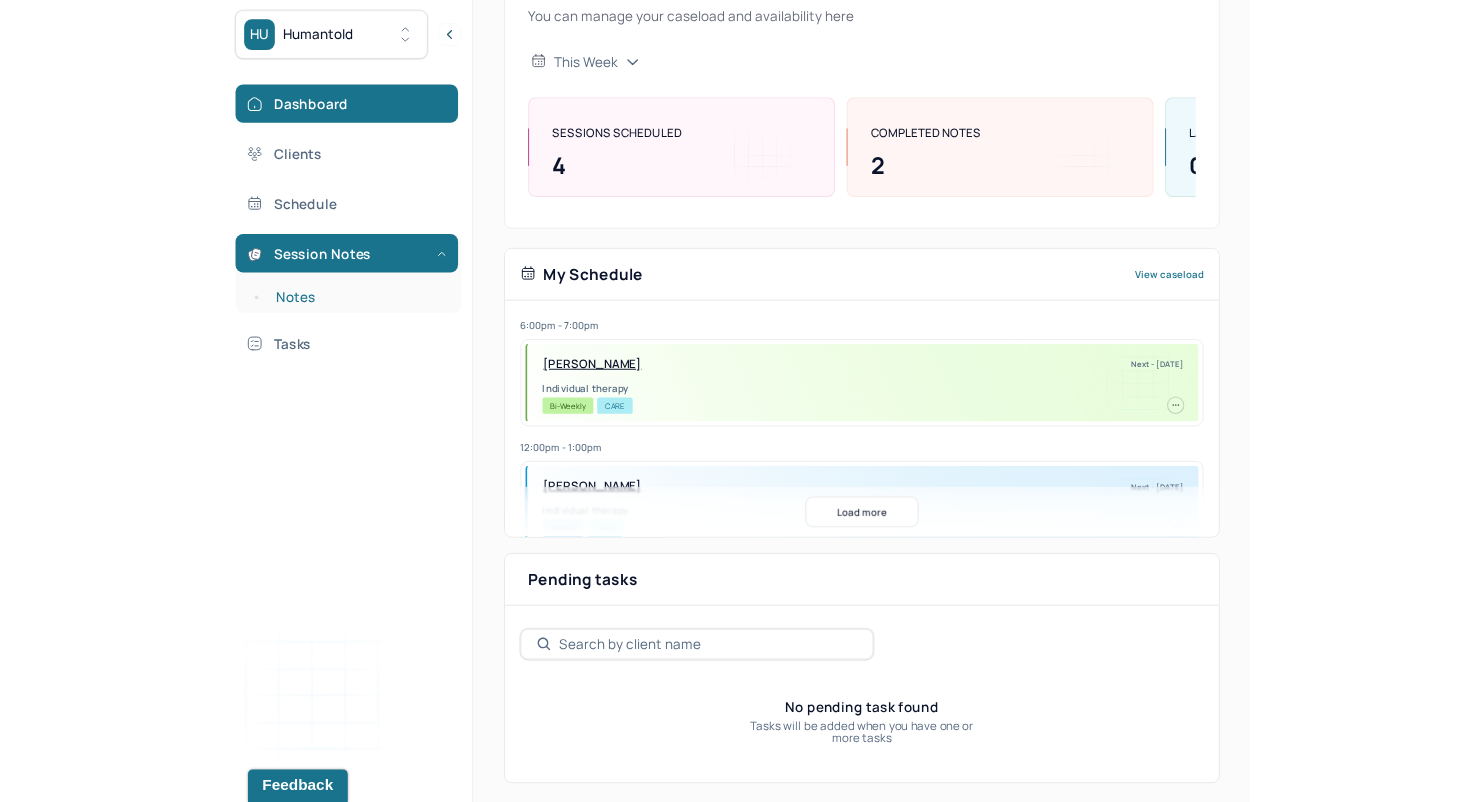 scroll, scrollTop: 0, scrollLeft: 0, axis: both 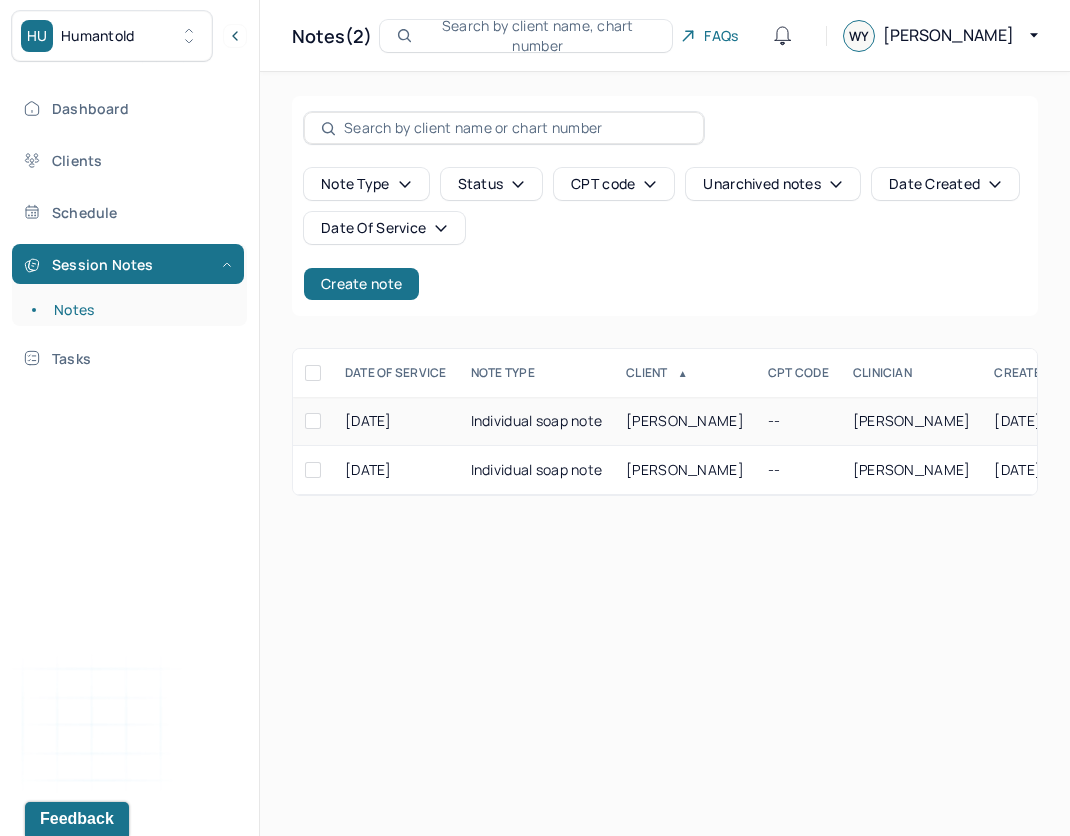 click on "Individual soap note" at bounding box center (537, 421) 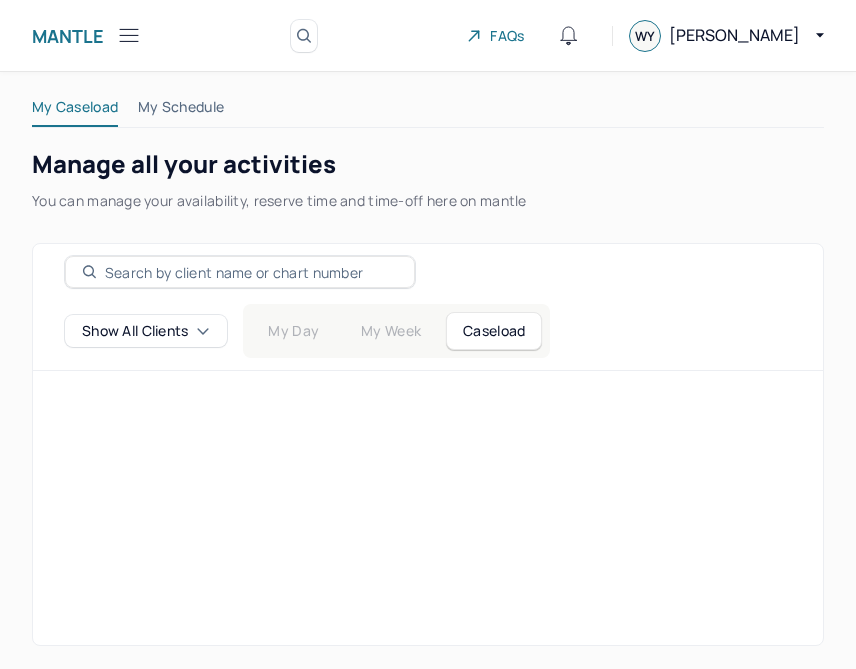 scroll, scrollTop: 0, scrollLeft: 0, axis: both 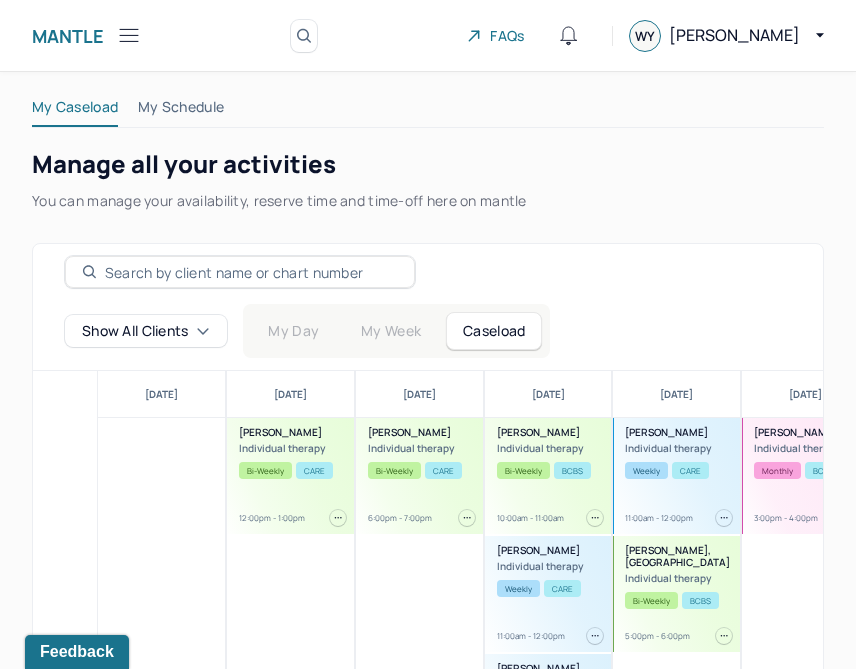 click 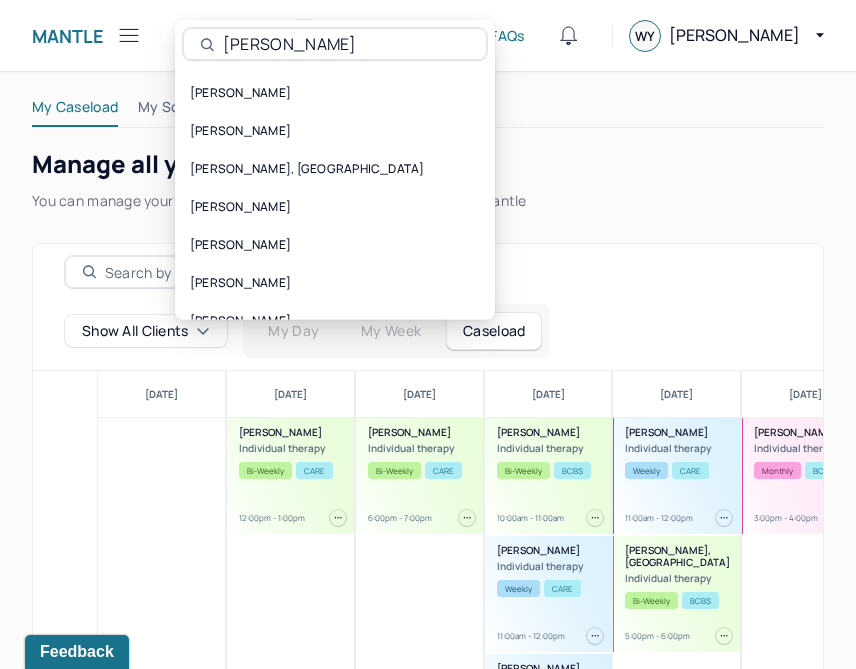 type on "sheldo" 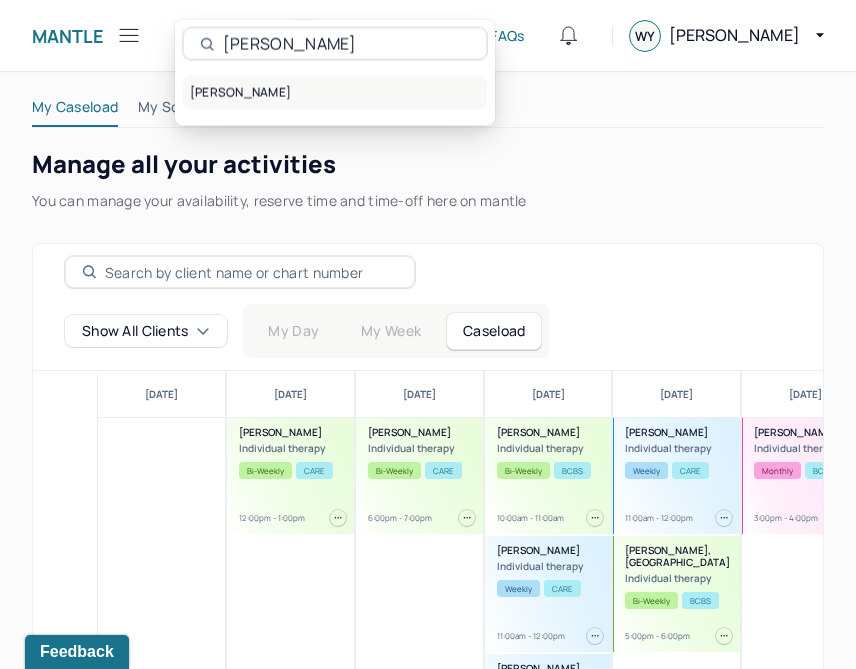 click on "[PERSON_NAME]" at bounding box center (335, 93) 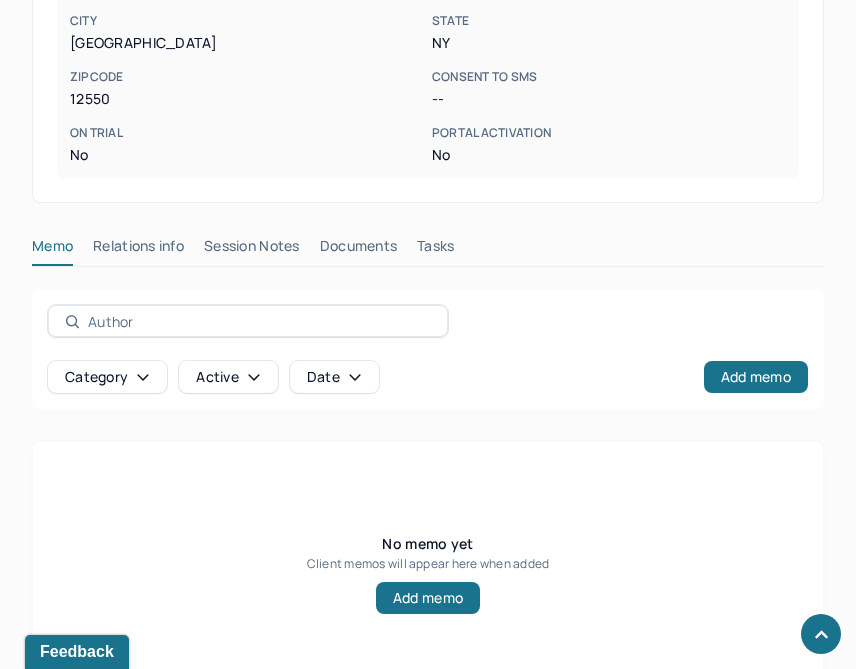 scroll, scrollTop: 612, scrollLeft: 0, axis: vertical 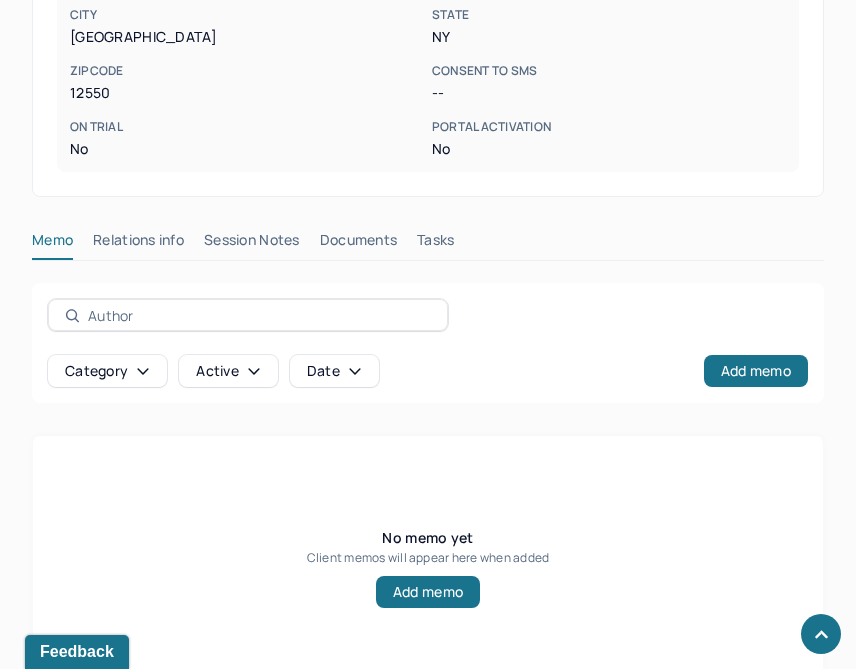 click on "Session Notes" at bounding box center (252, 244) 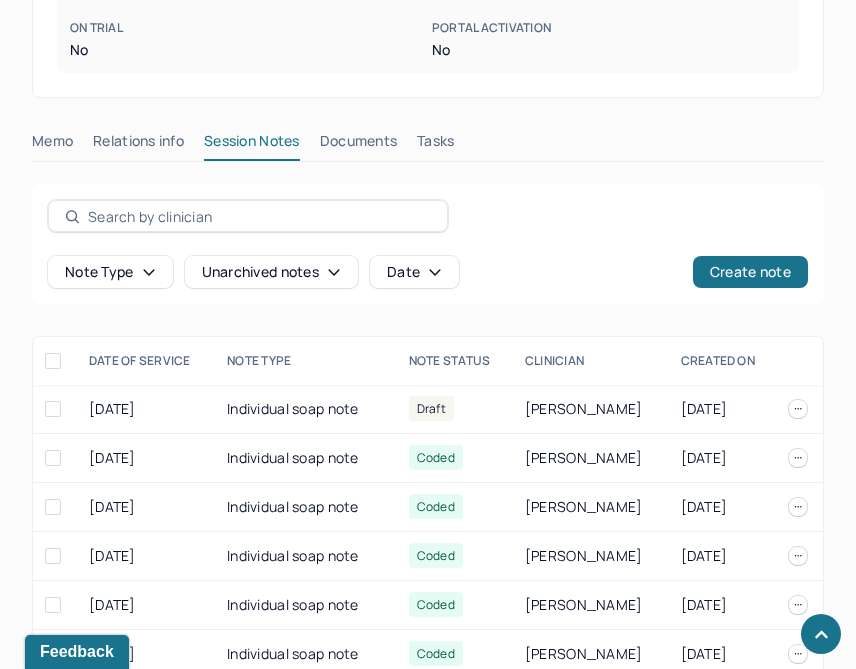 scroll, scrollTop: 718, scrollLeft: 0, axis: vertical 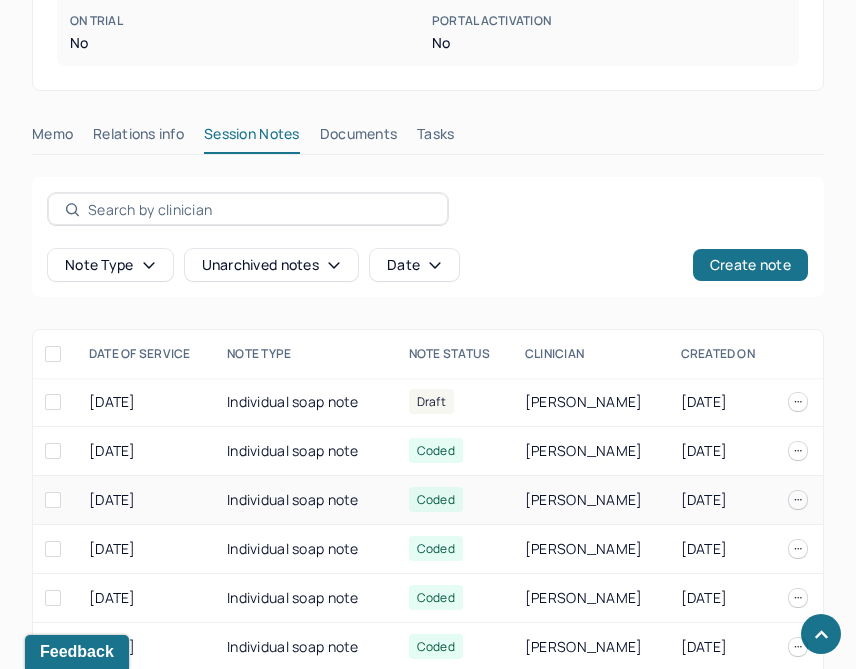 click on "Individual soap note" at bounding box center (306, 500) 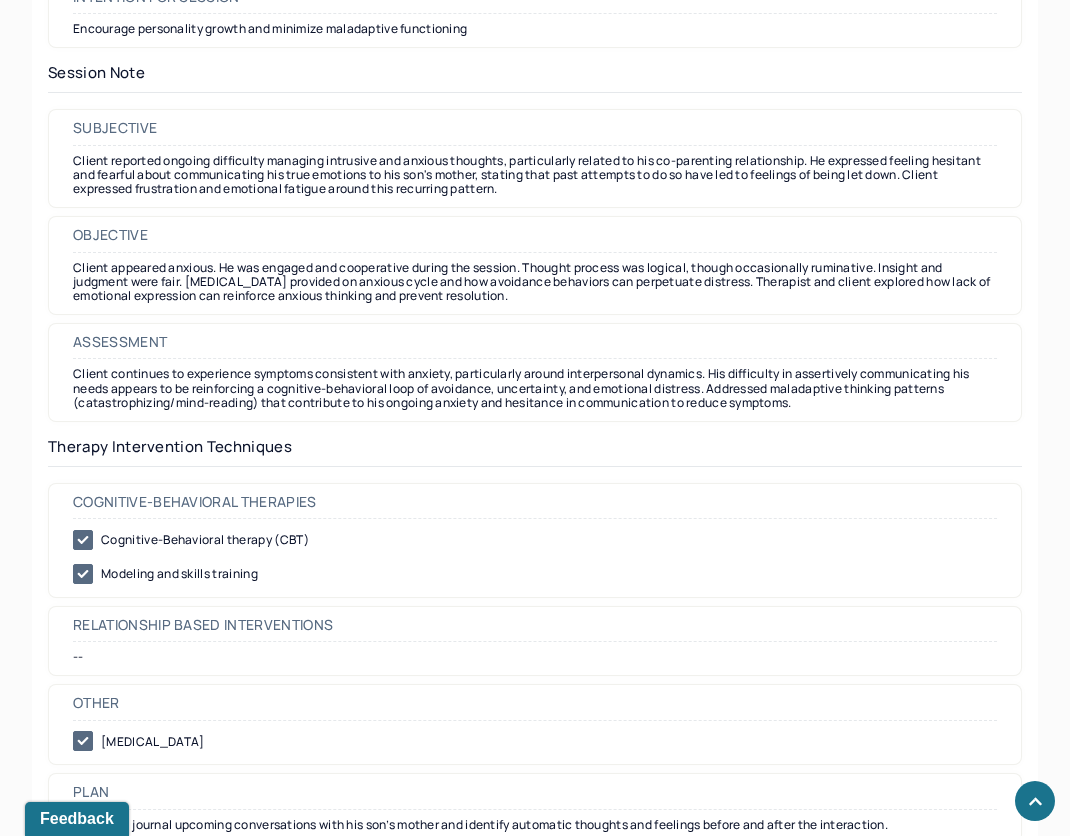 scroll, scrollTop: 1263, scrollLeft: 0, axis: vertical 